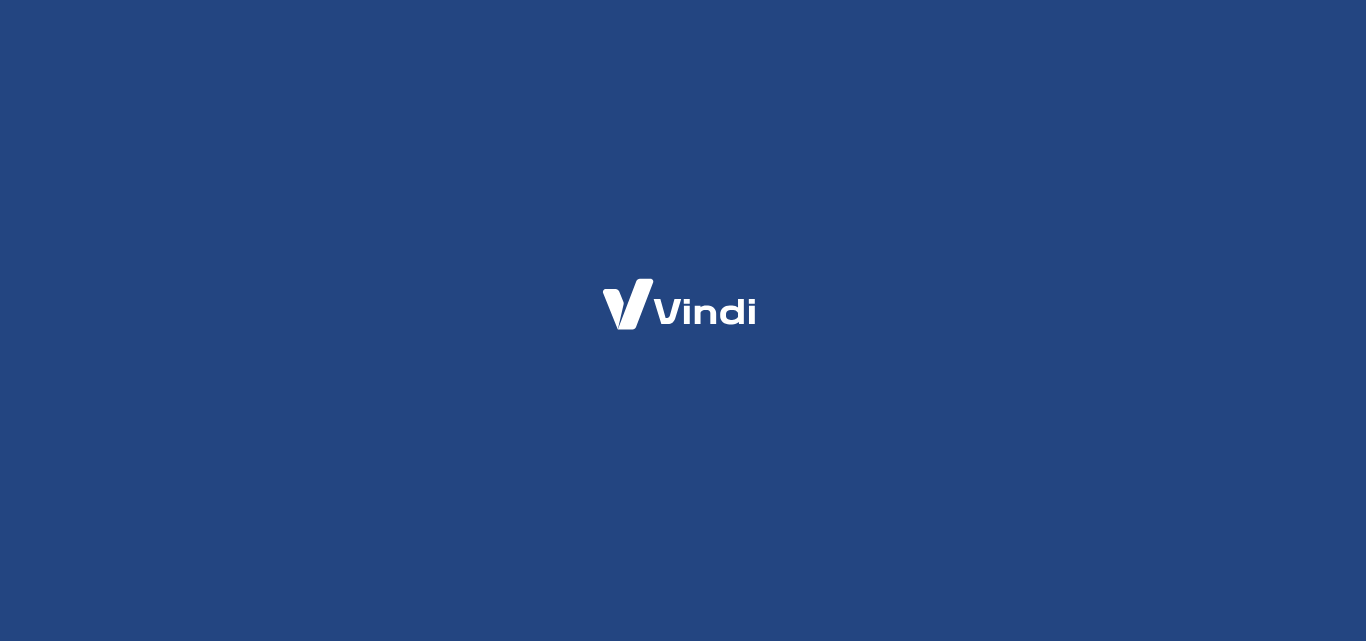 scroll, scrollTop: 0, scrollLeft: 0, axis: both 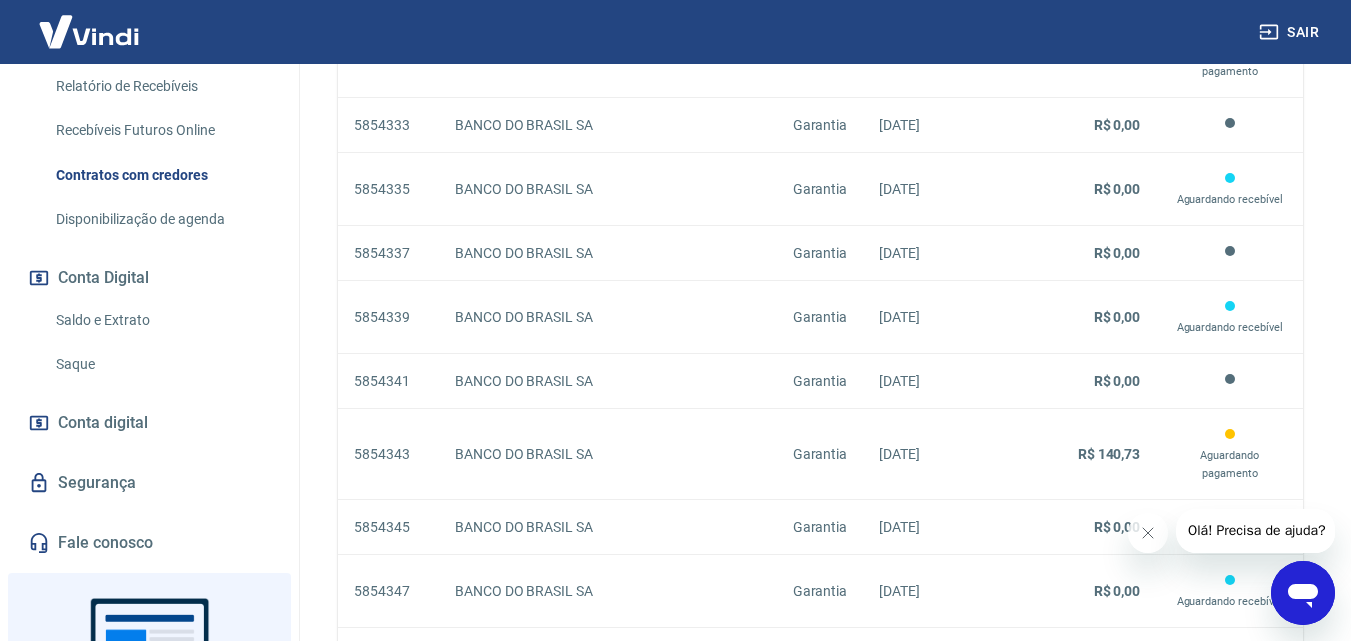 click 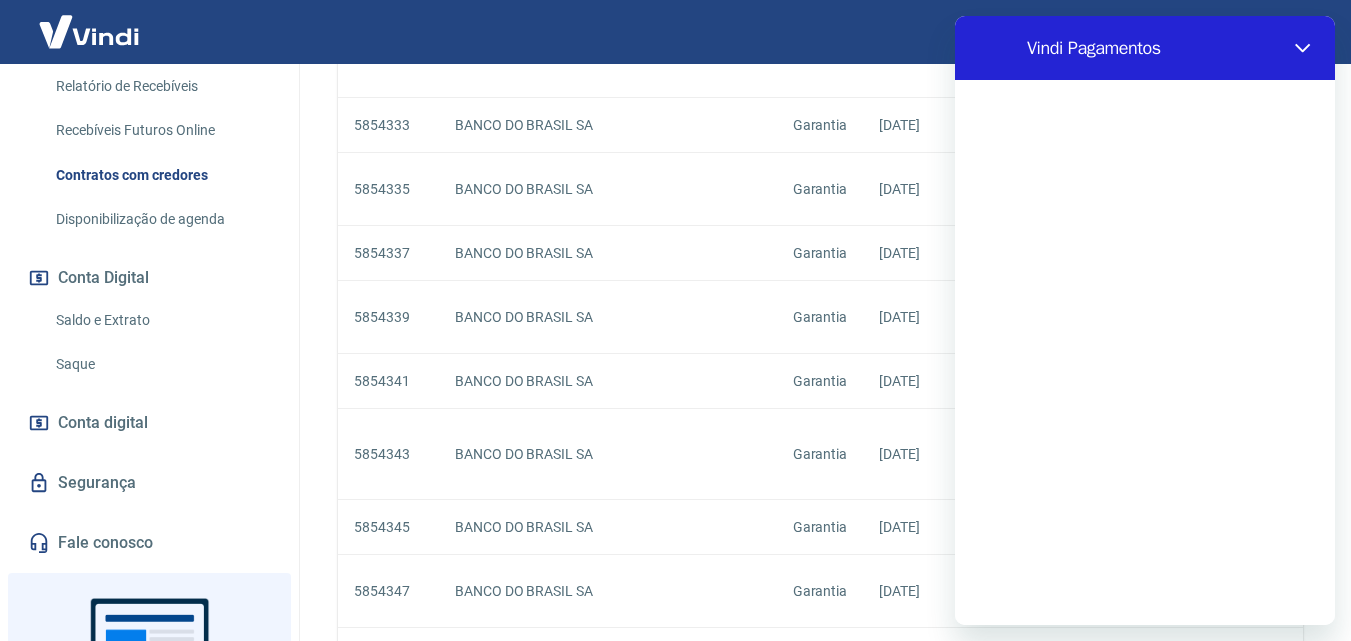 scroll, scrollTop: 0, scrollLeft: 0, axis: both 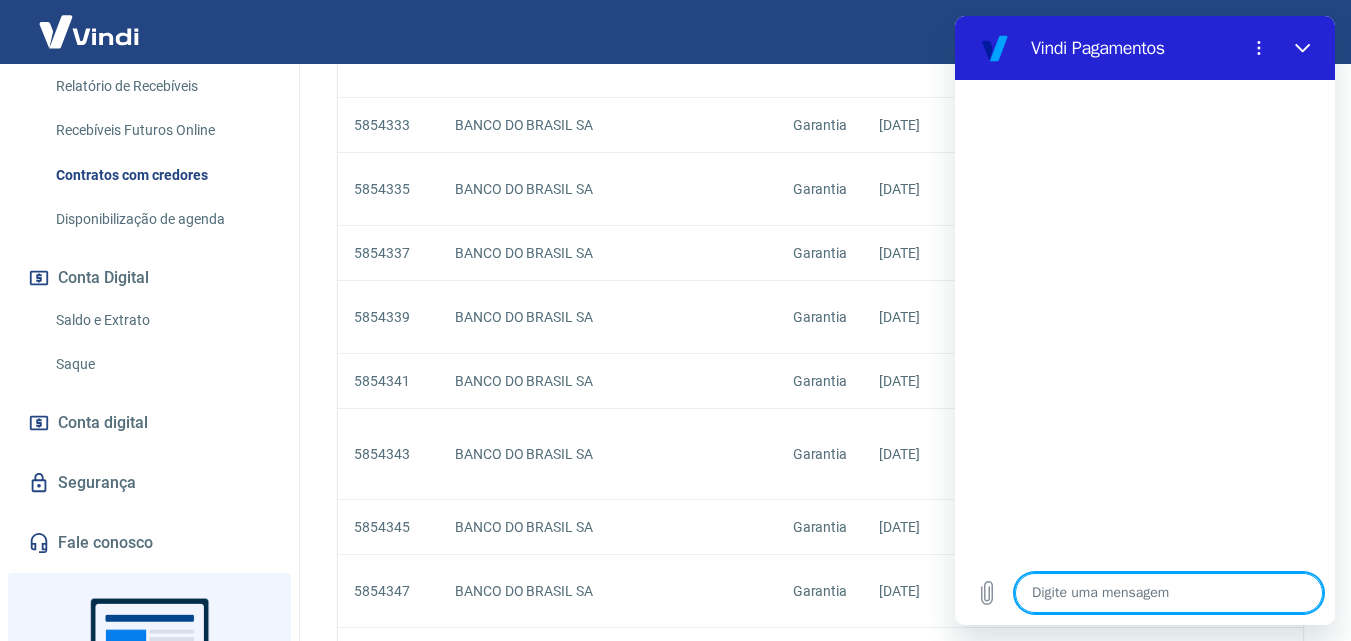 type on "b" 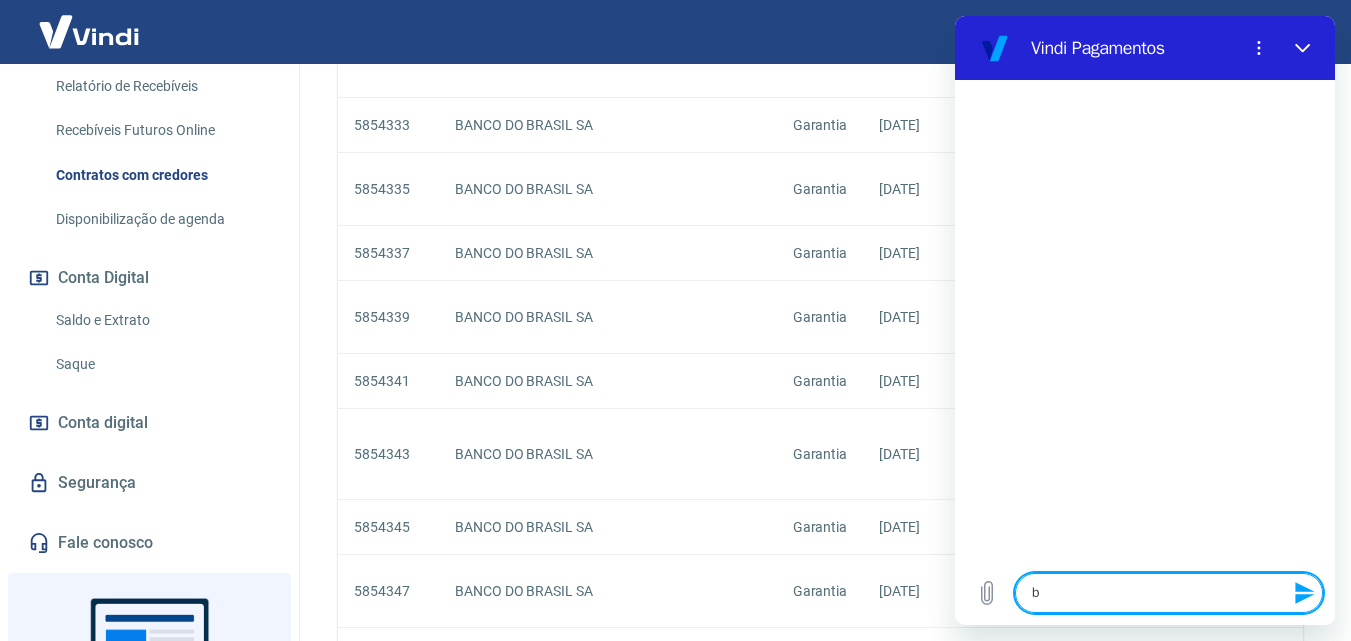 type 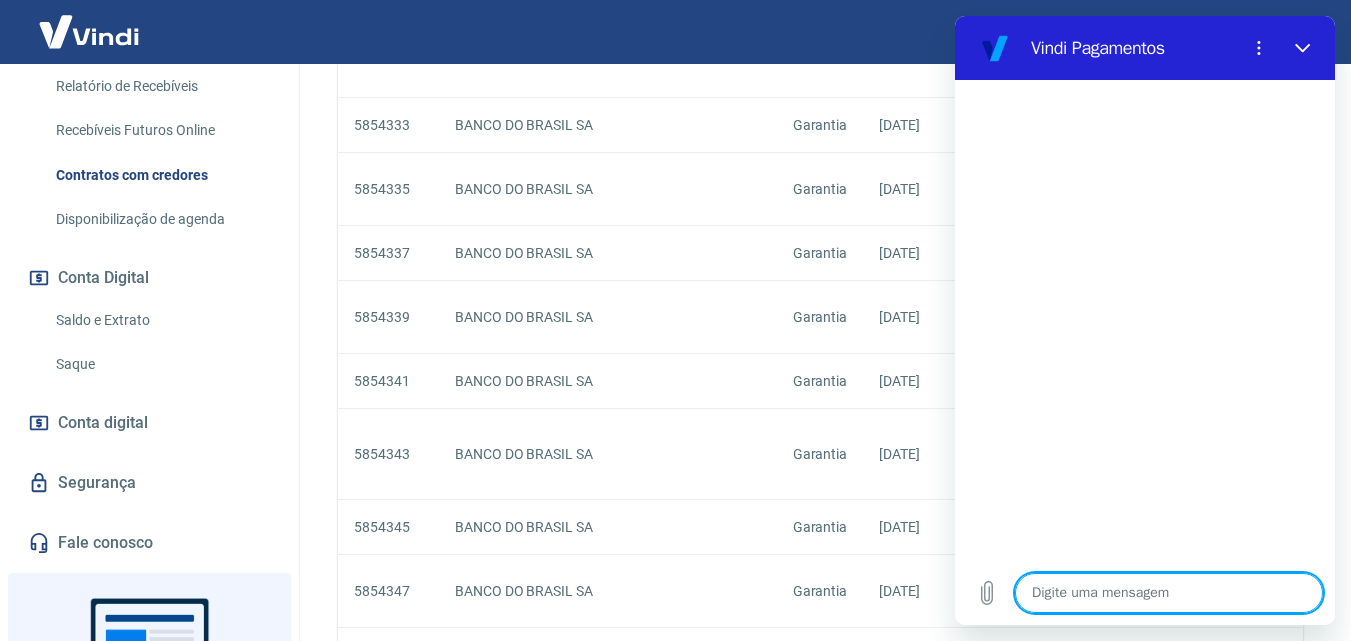 type on "B" 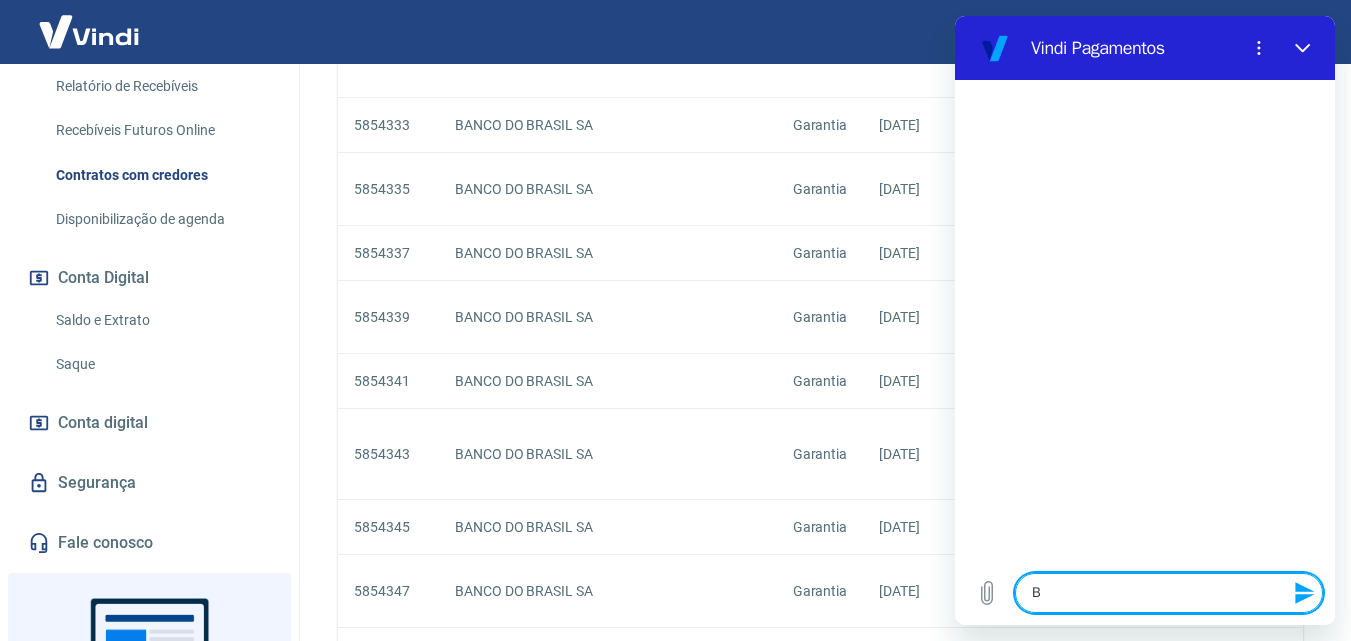 type on "Bo" 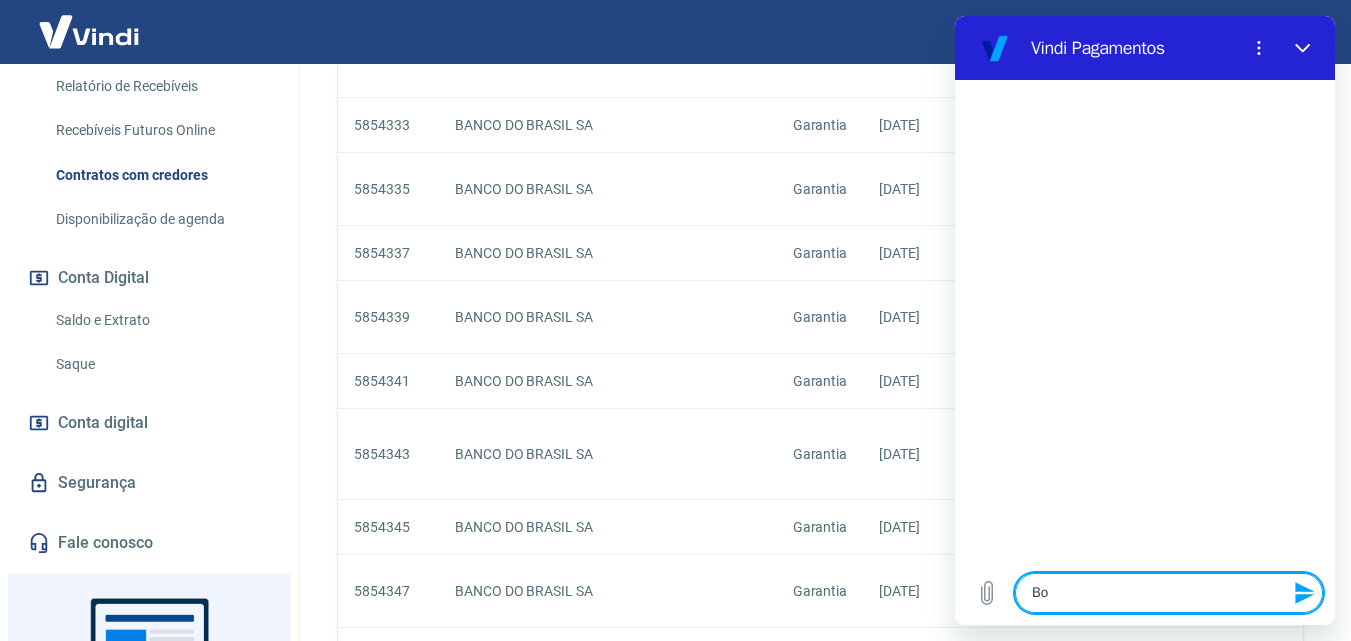 type on "Bom" 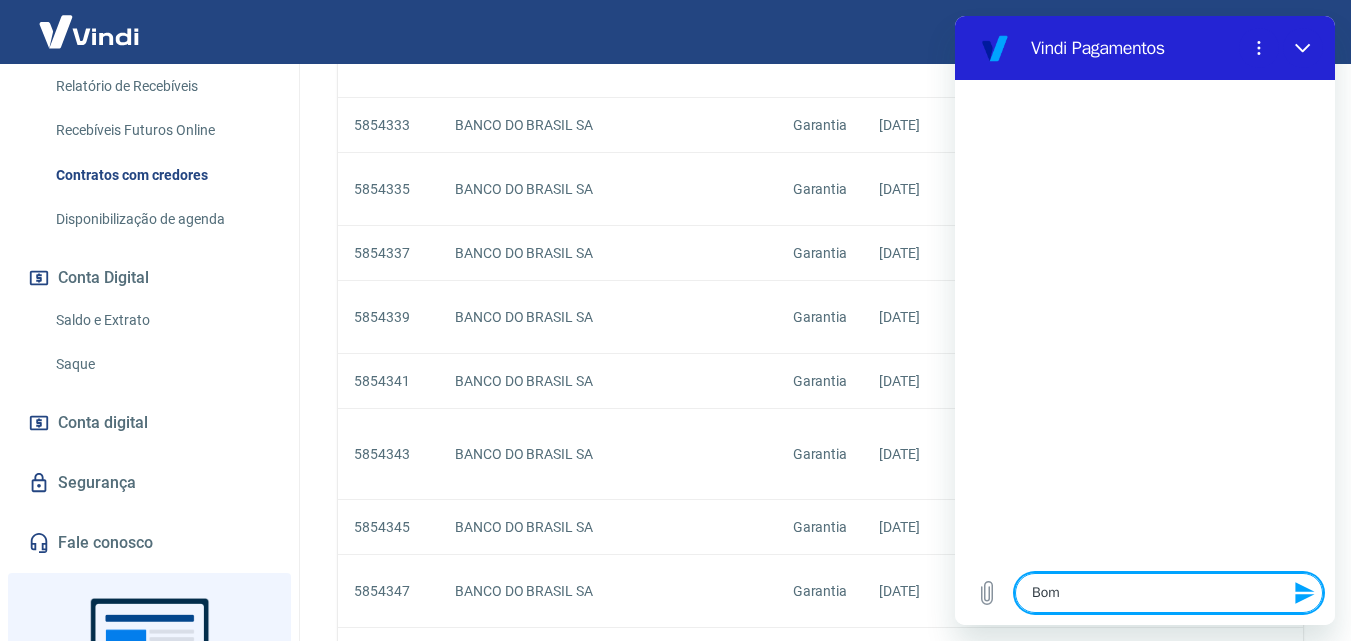 type on "Bom" 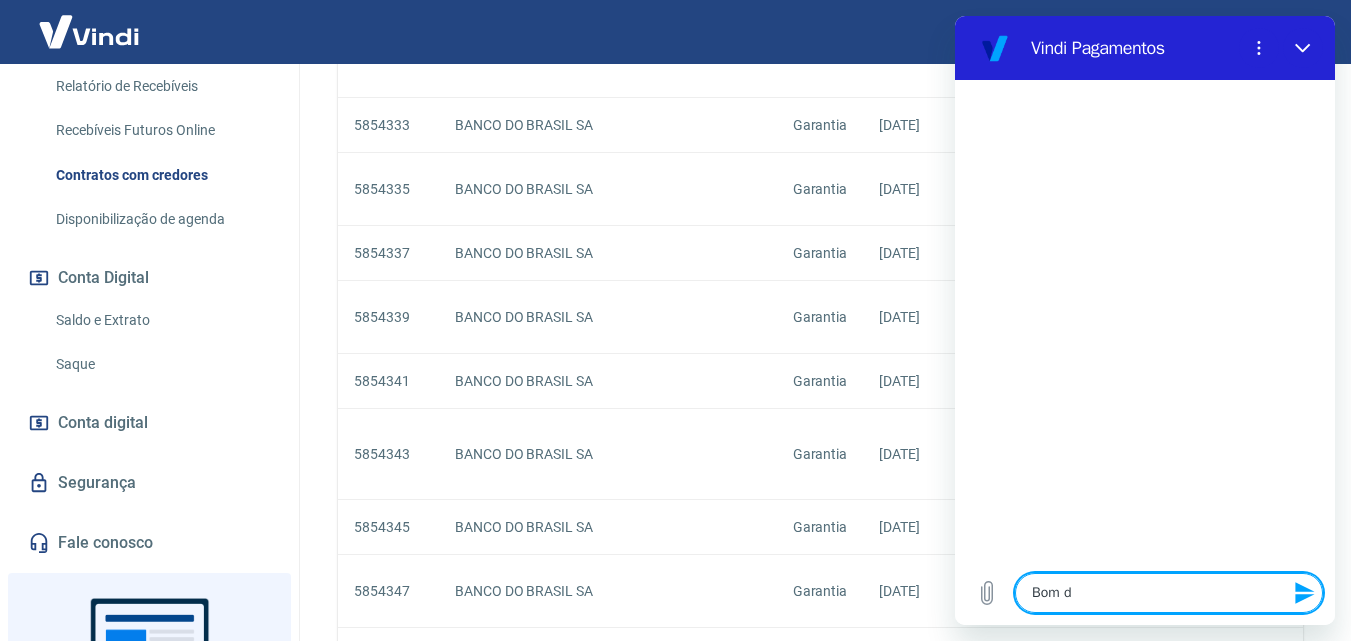 type on "Bom di" 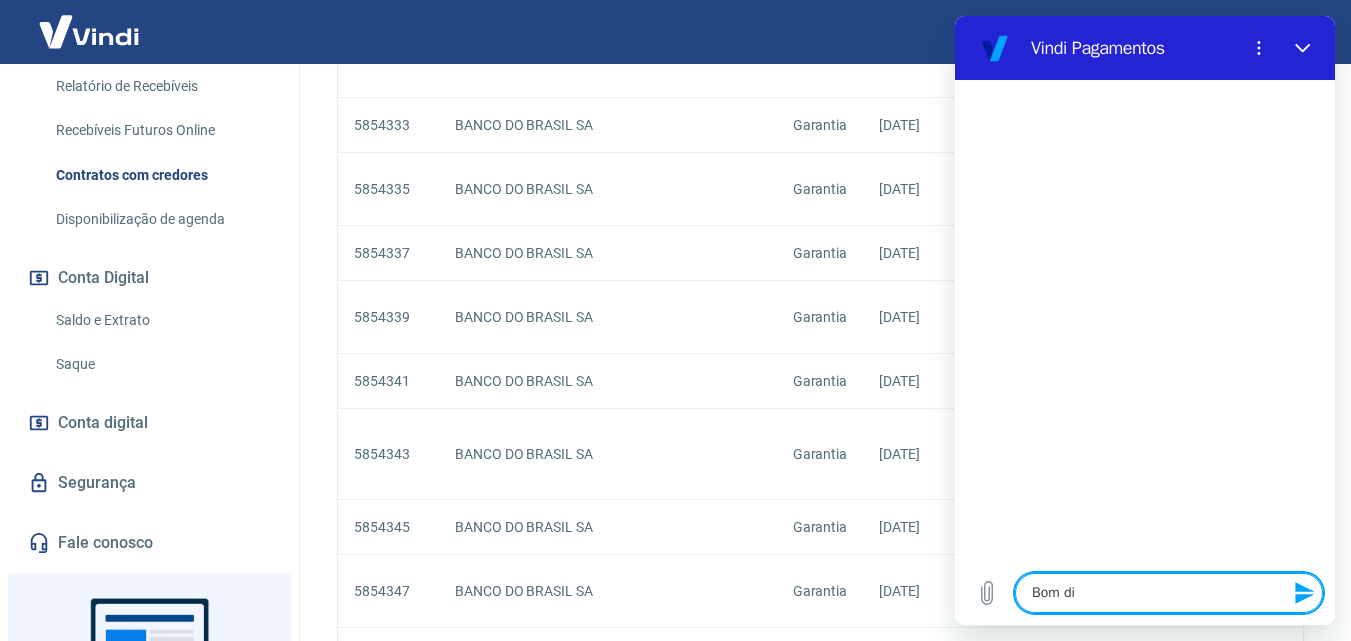 type on "Bom dia" 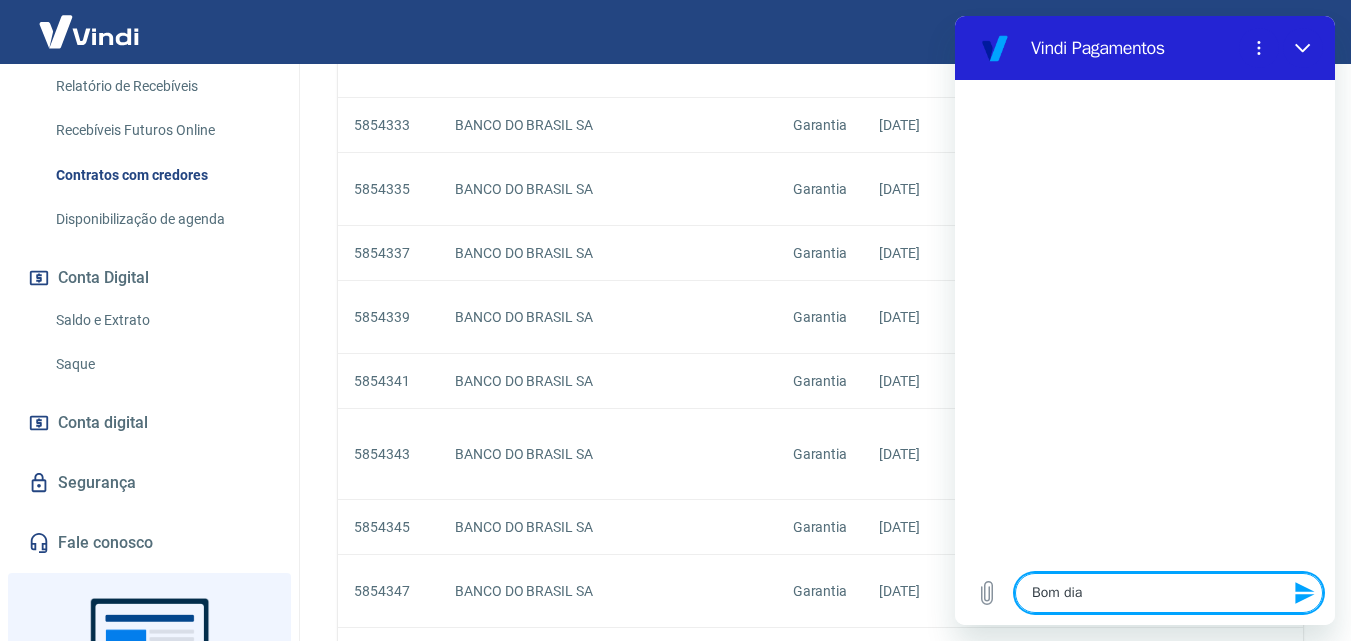 type on "Bom dia." 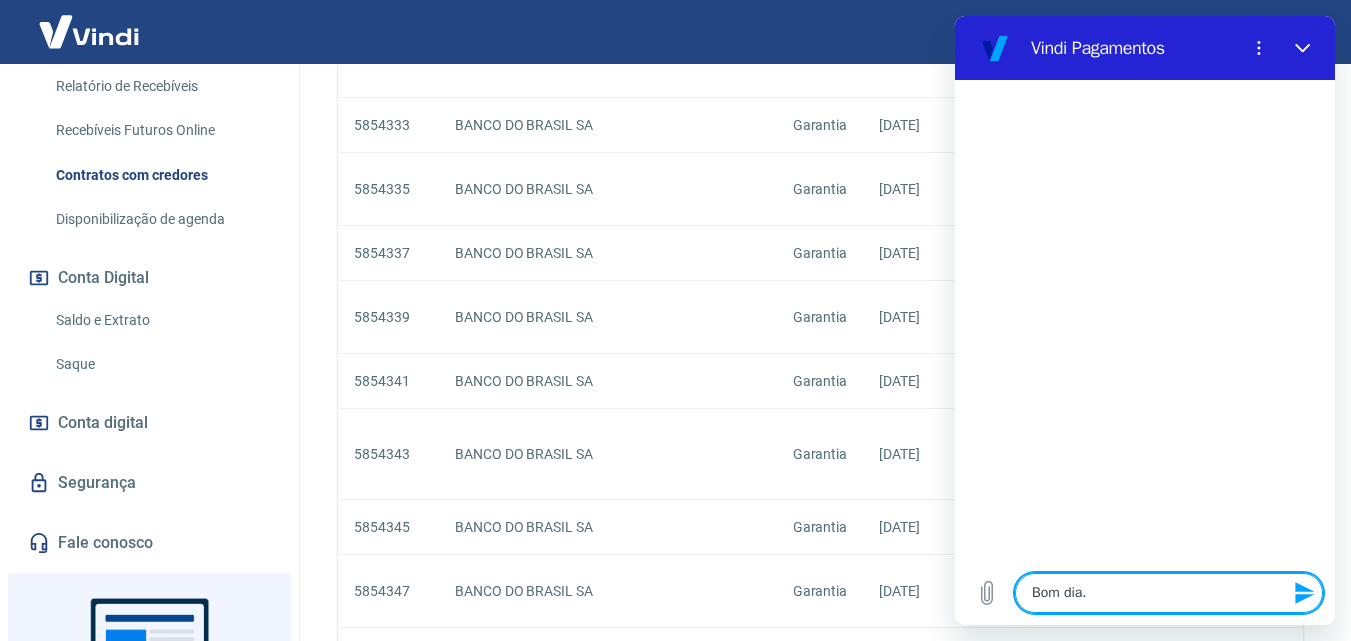type on "Bom dia" 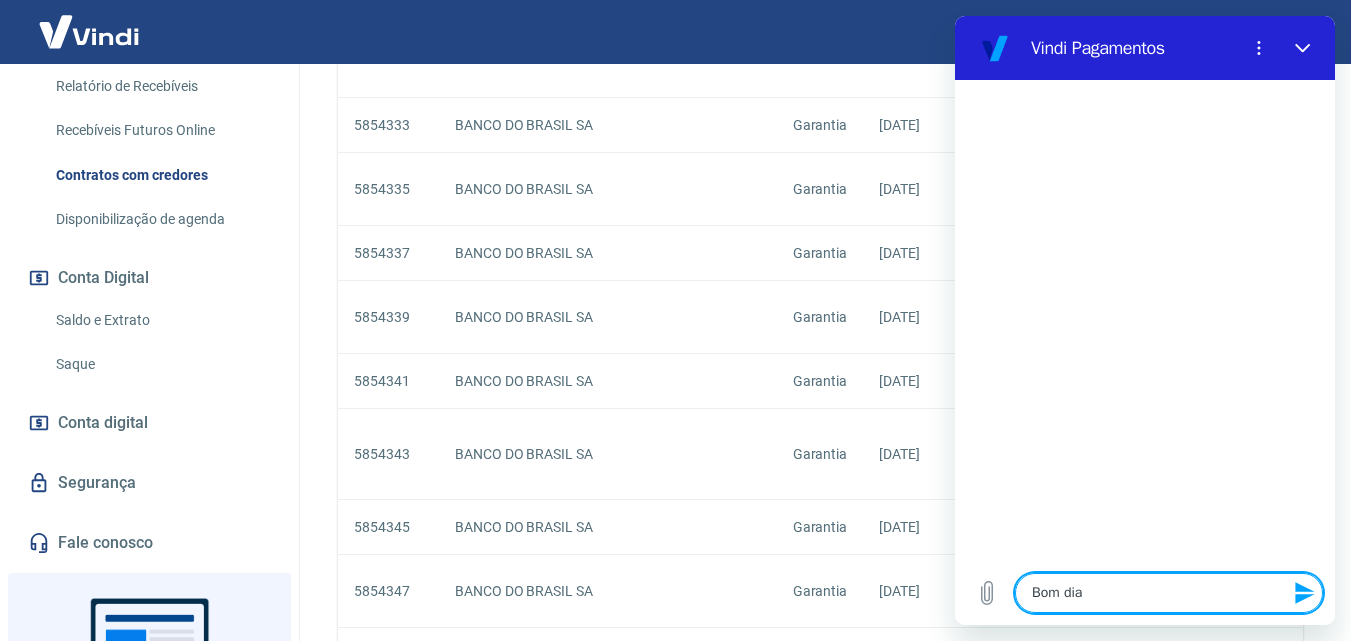 type on "Bom dia," 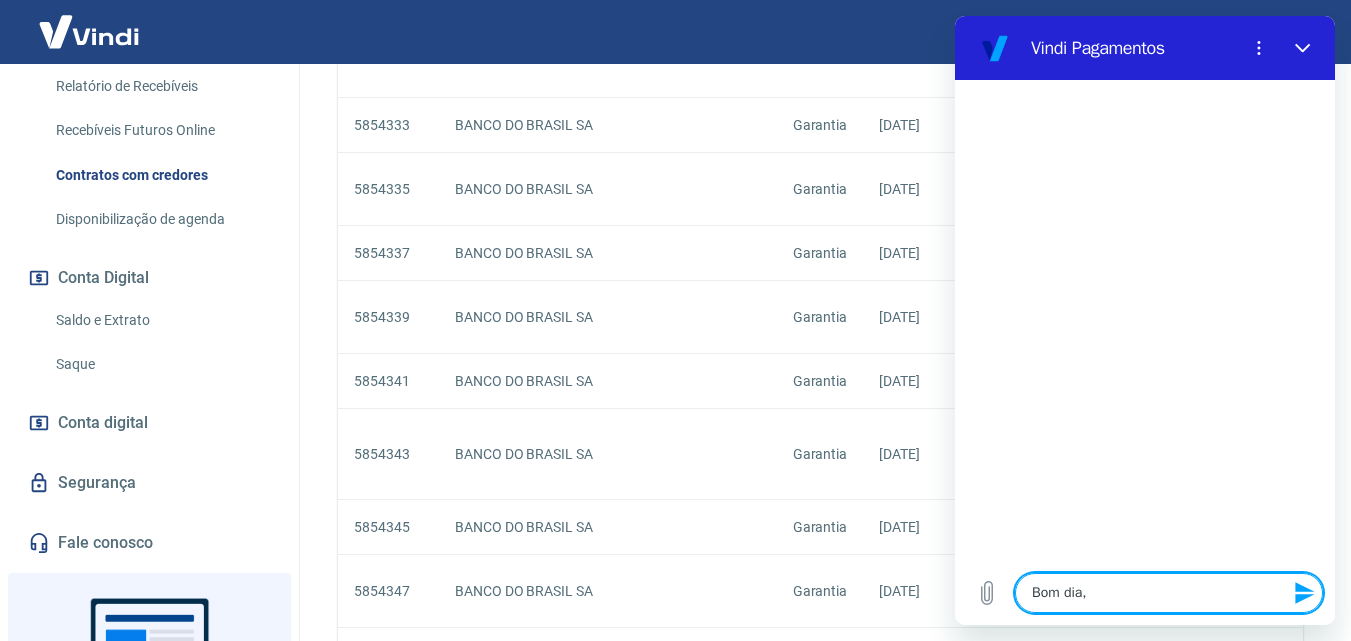 type on "Bom dia," 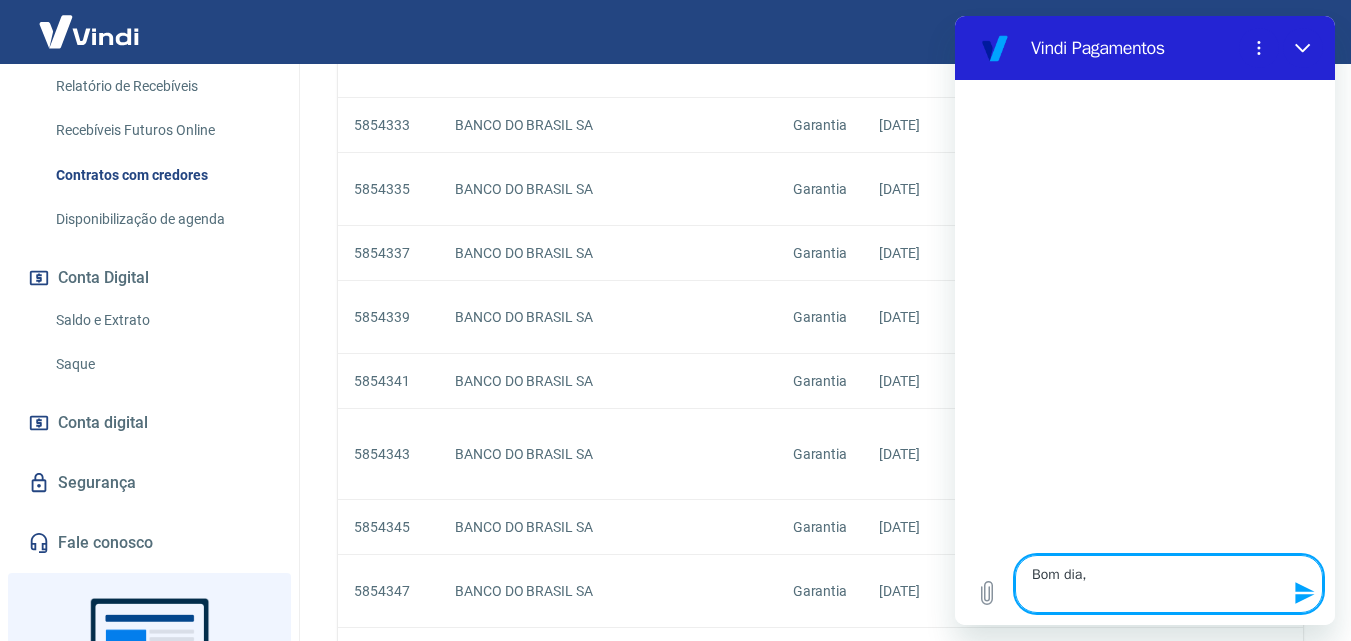 type on "Bom dia,
q" 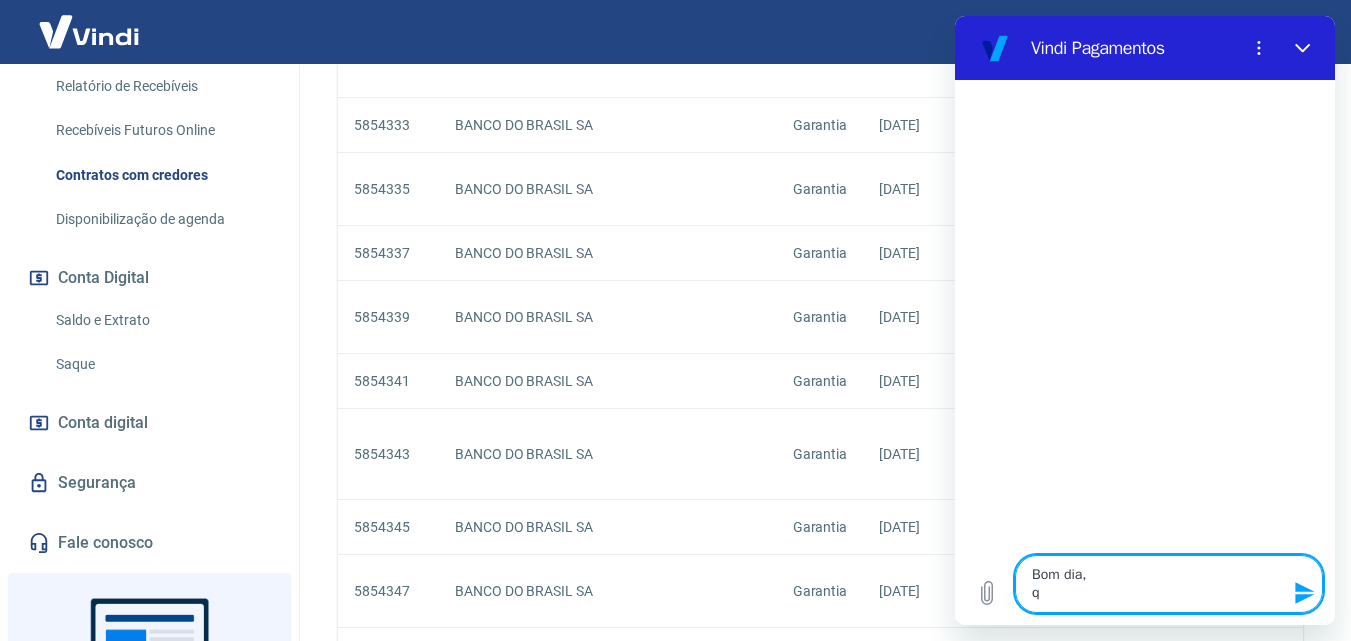 type on "Bom dia,
qu" 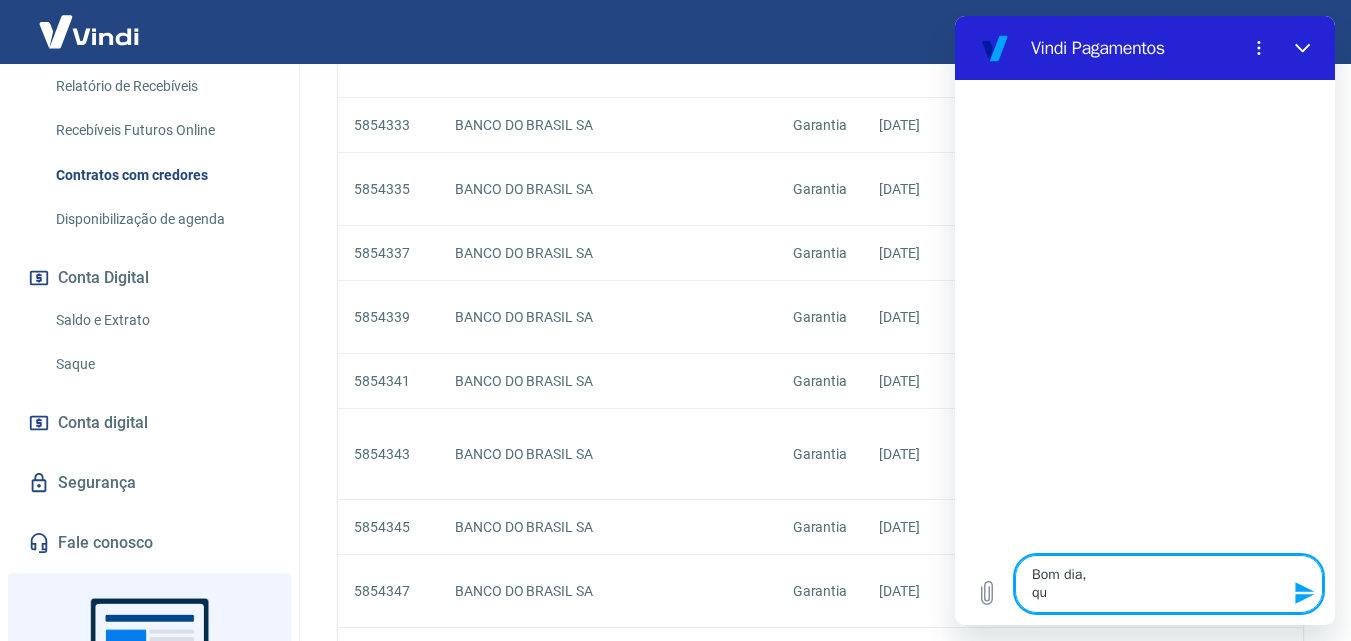 type on "Bom dia,
qua" 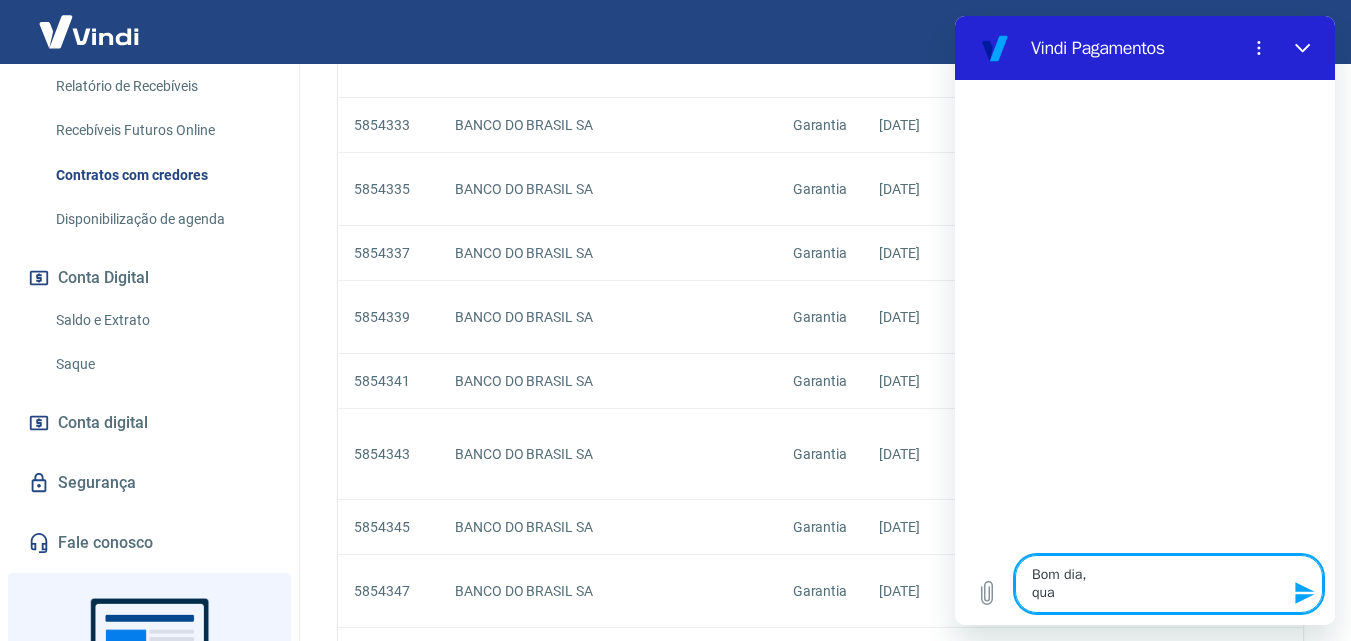 type on "Bom dia,
qual" 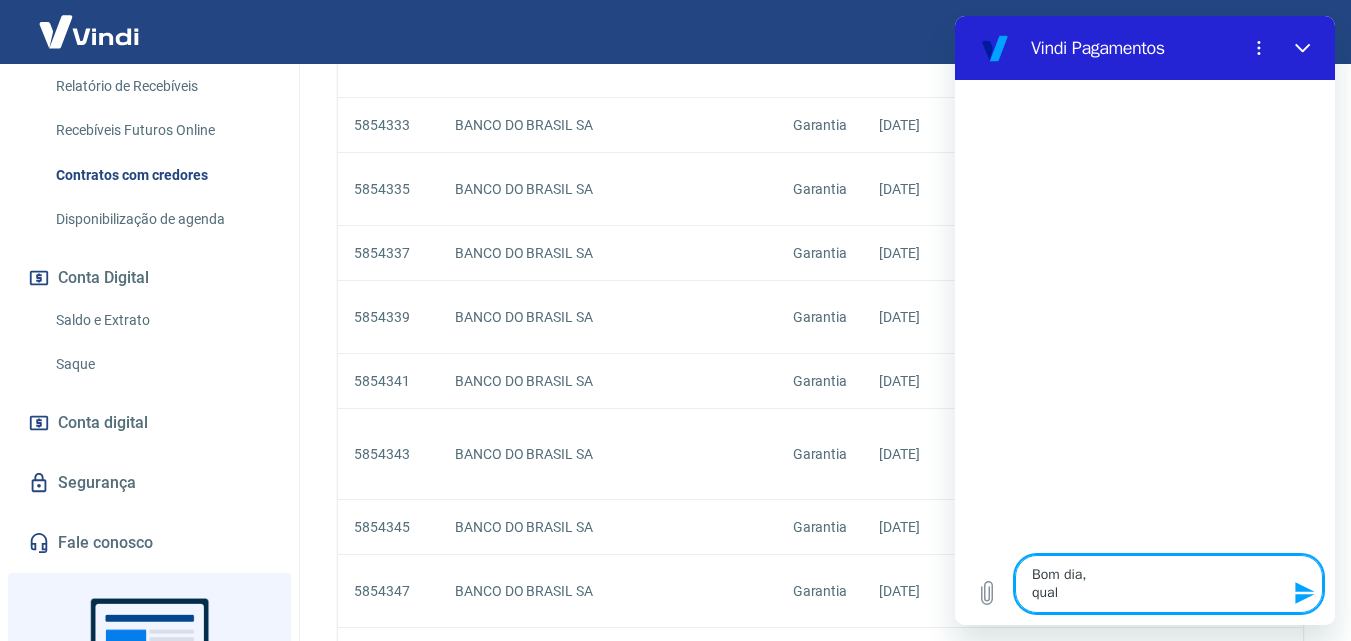 type on "Bom dia,
qual" 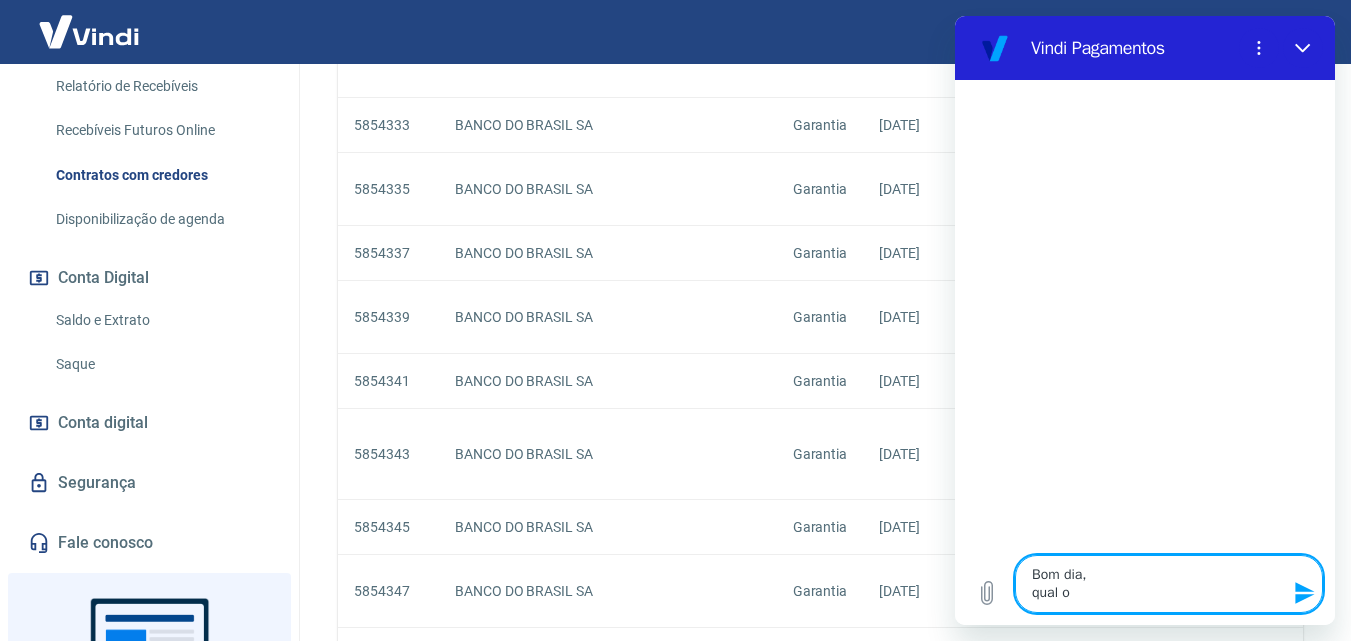 type on "Bom dia,
qual o" 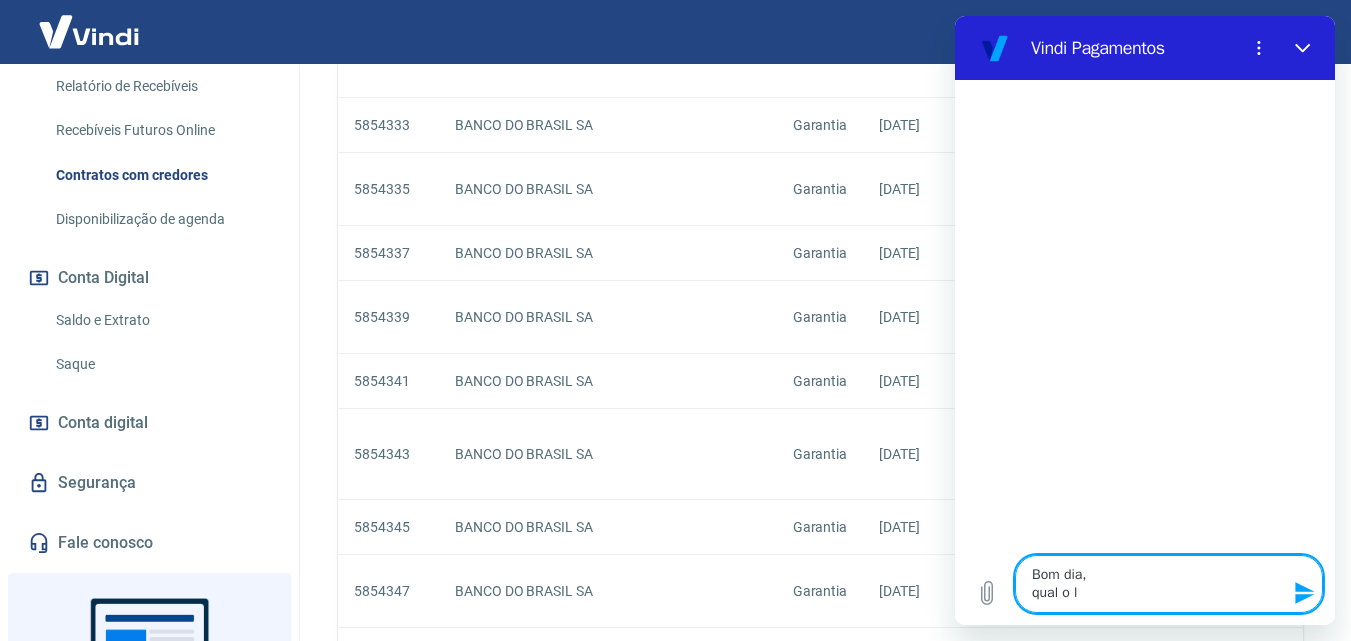 type on "Bom dia,
qual o li" 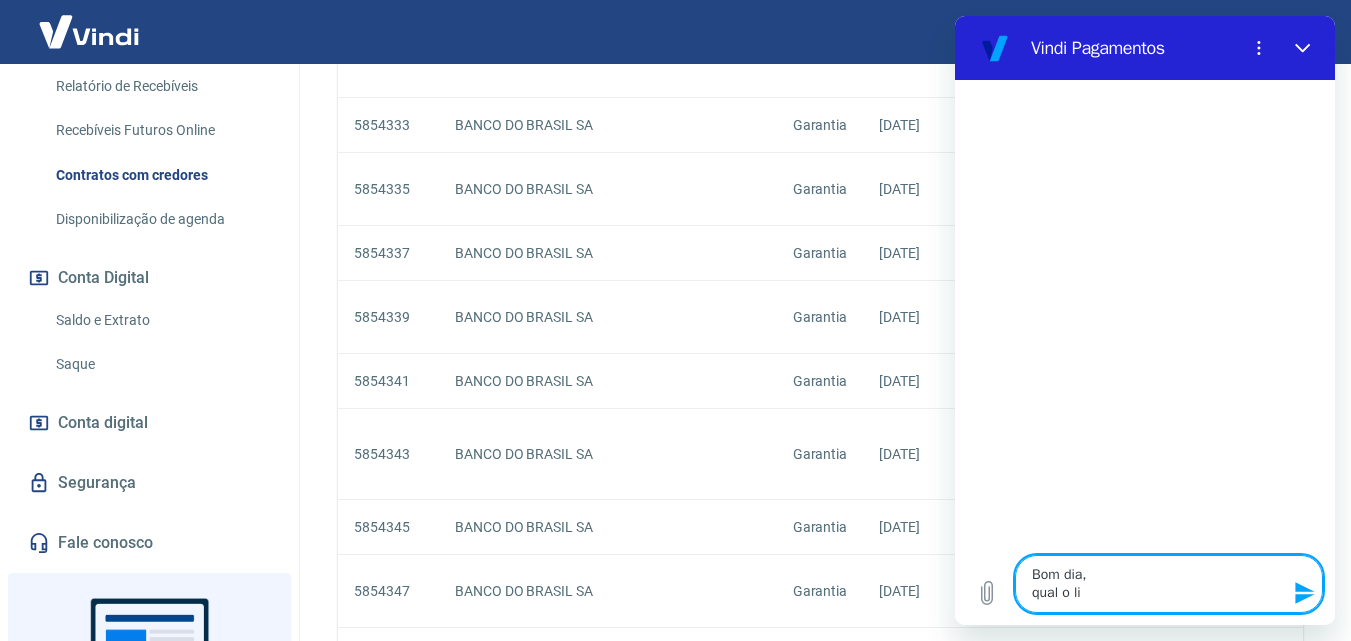 type on "Bom dia,
qual o lij" 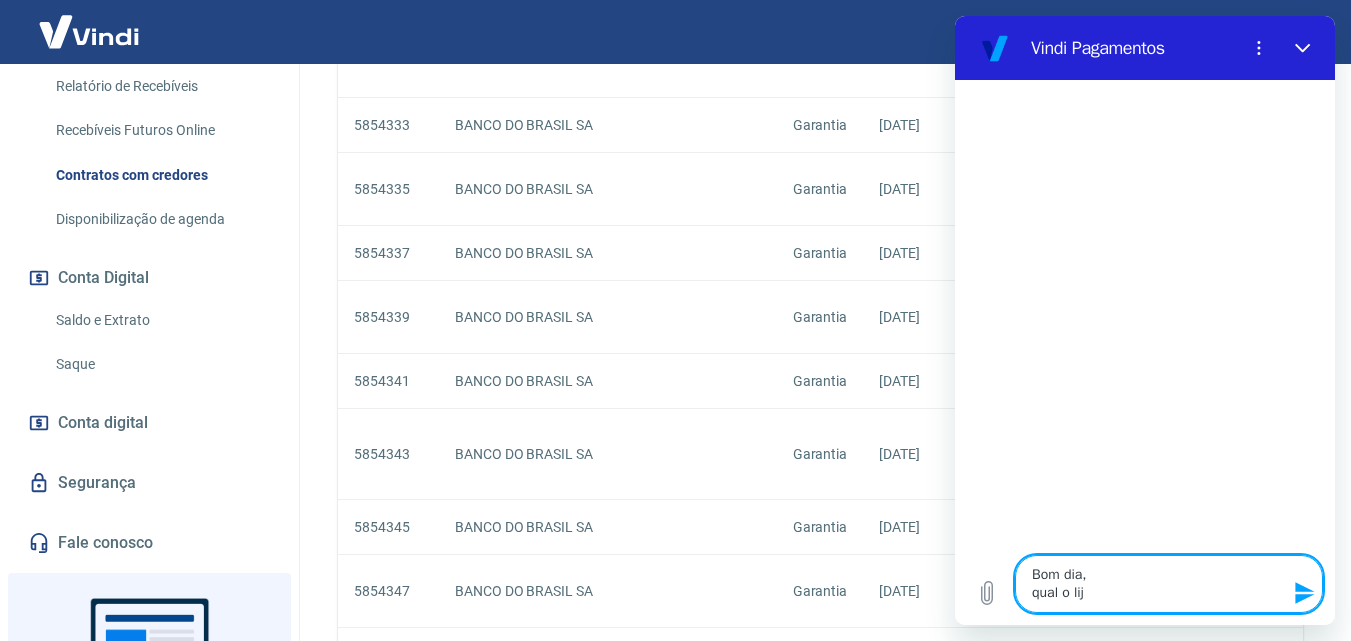 type on "Bom dia,
qual o liji" 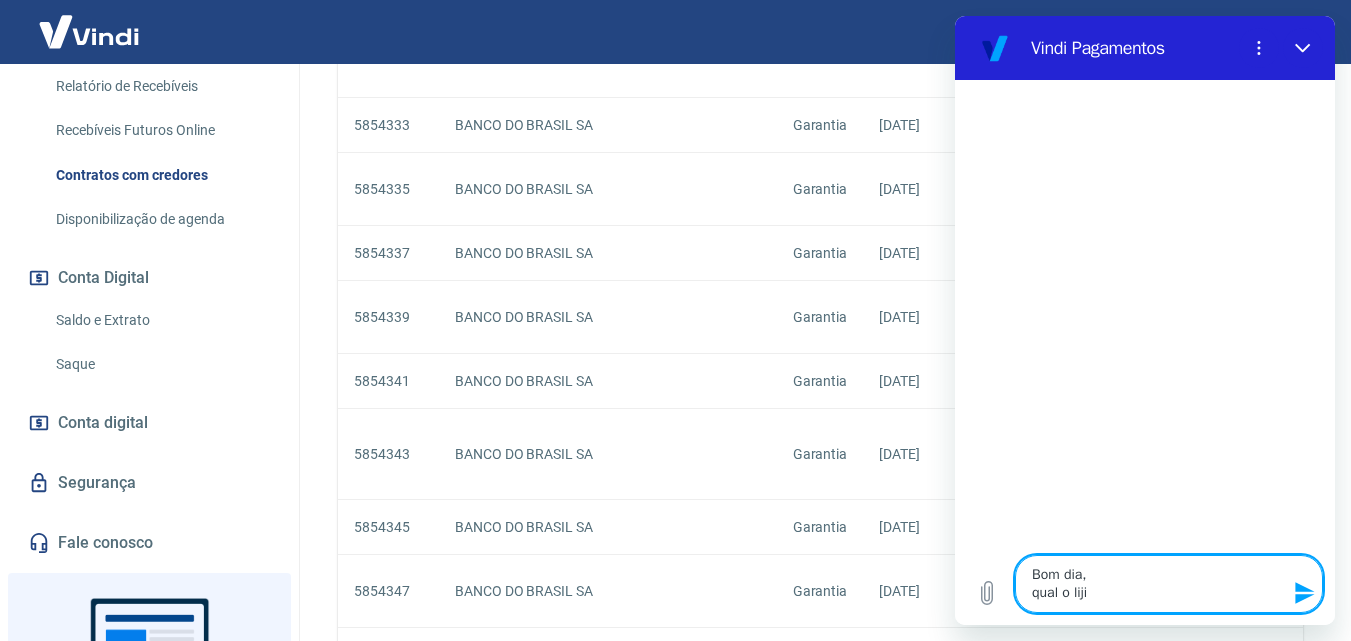 type on "Bom dia,
qual o lijit" 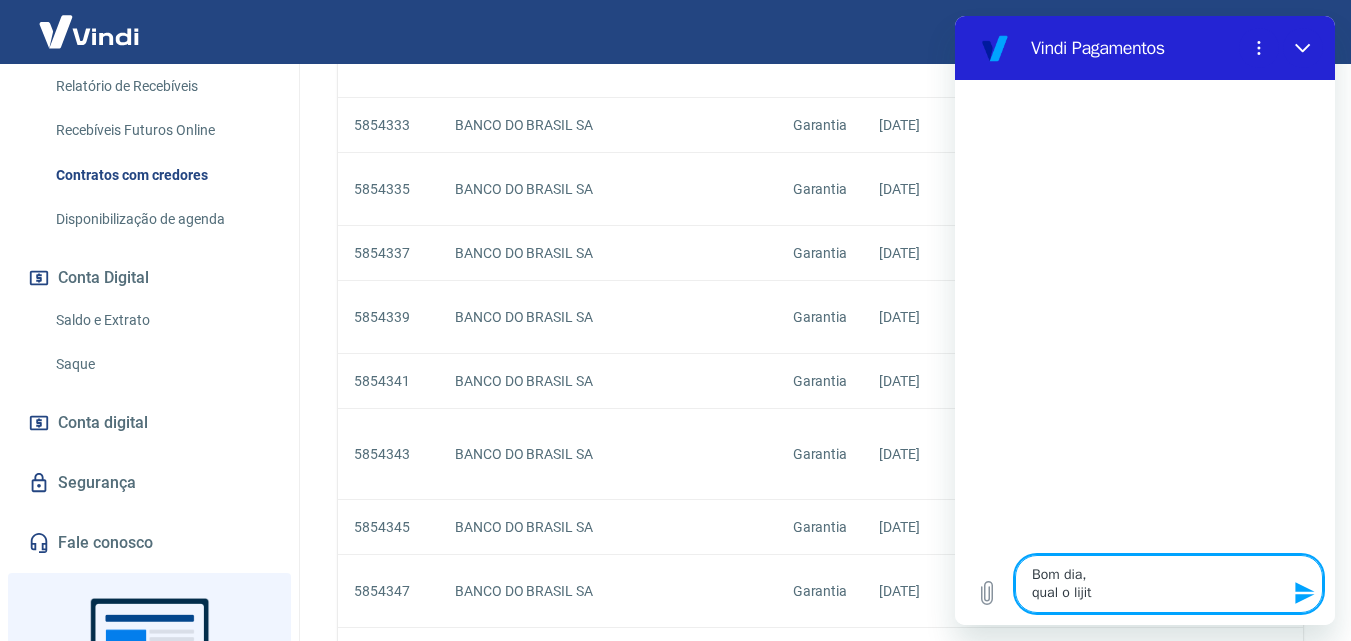 type on "Bom dia,
qual o lijit" 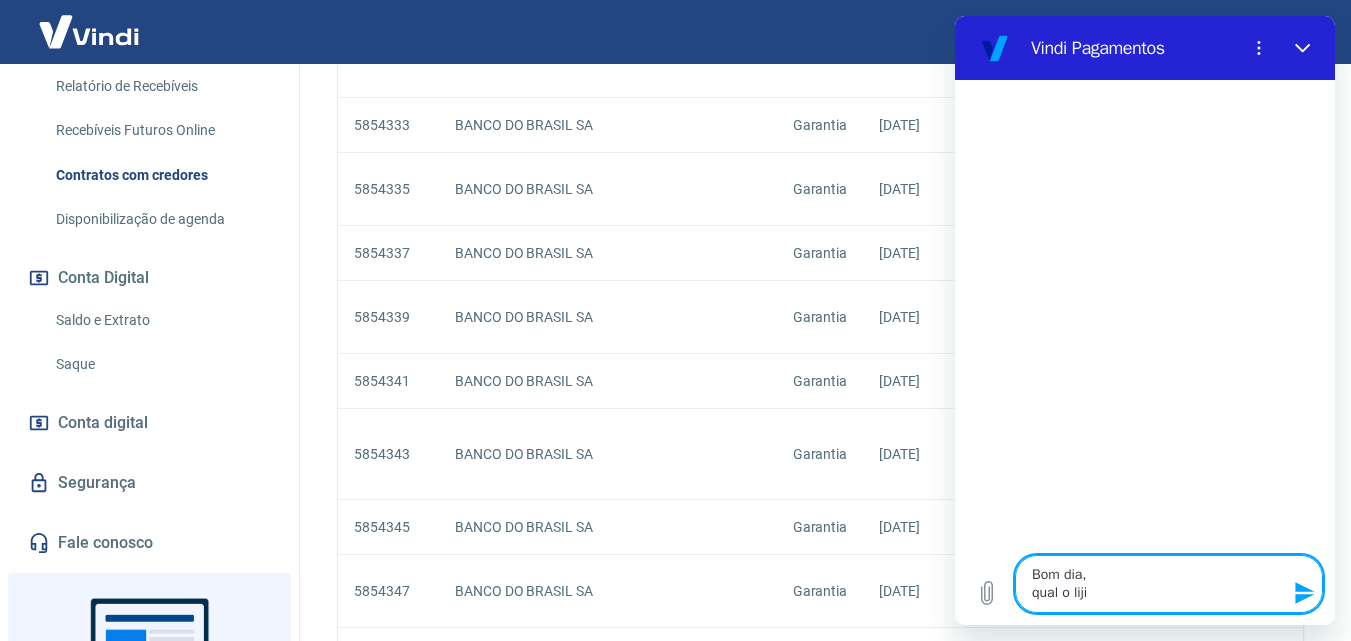 type on "Bom dia,
qual o lij" 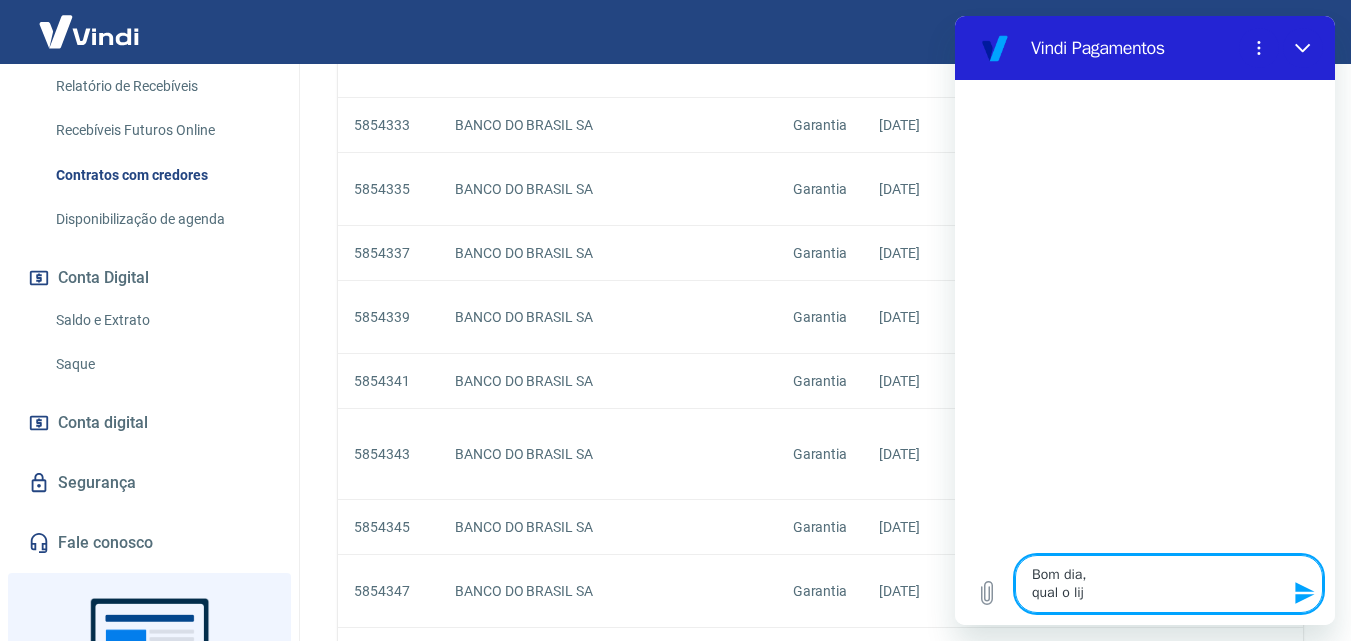 type on "Bom dia,
qual o li" 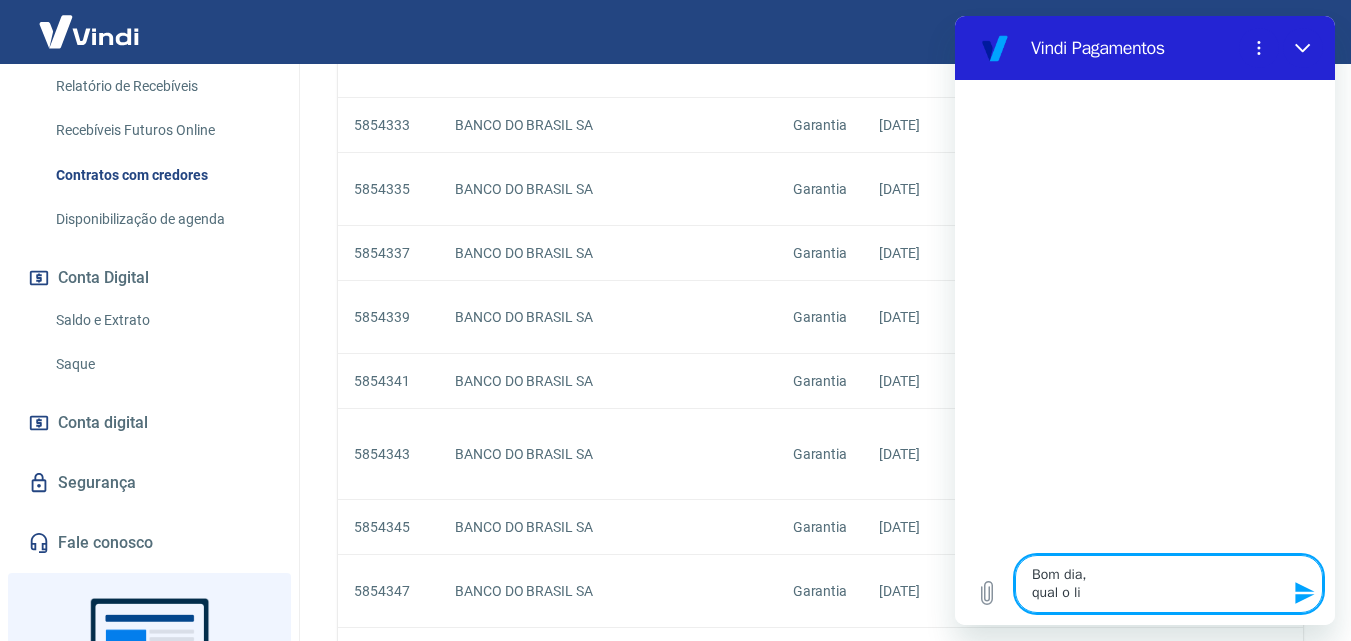 type on "Bom dia,
qual o lim" 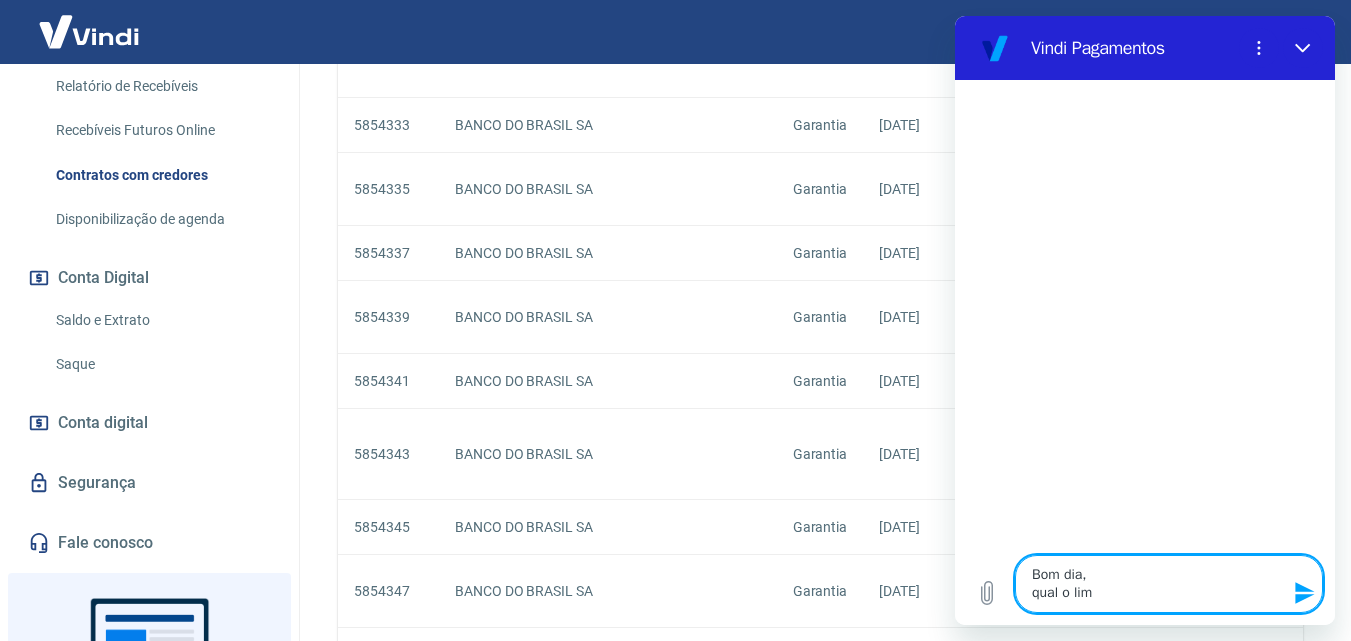 type on "Bom dia,
qual o limi" 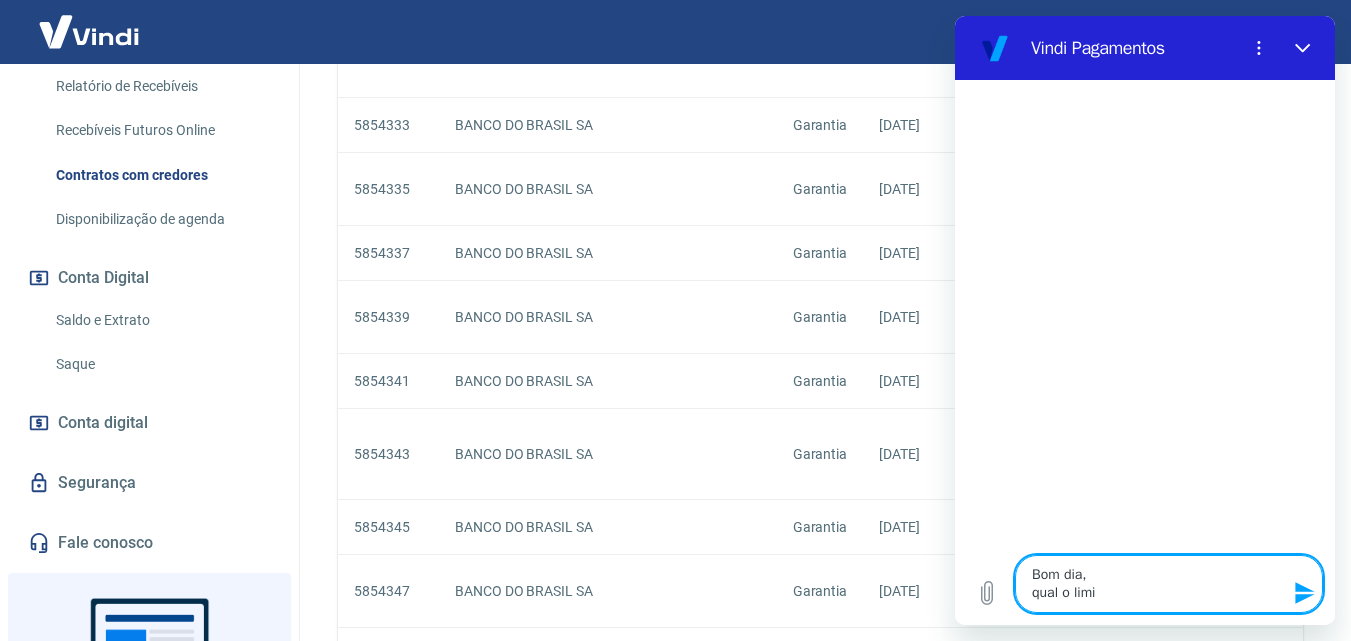 type on "Bom dia,
qual o limit" 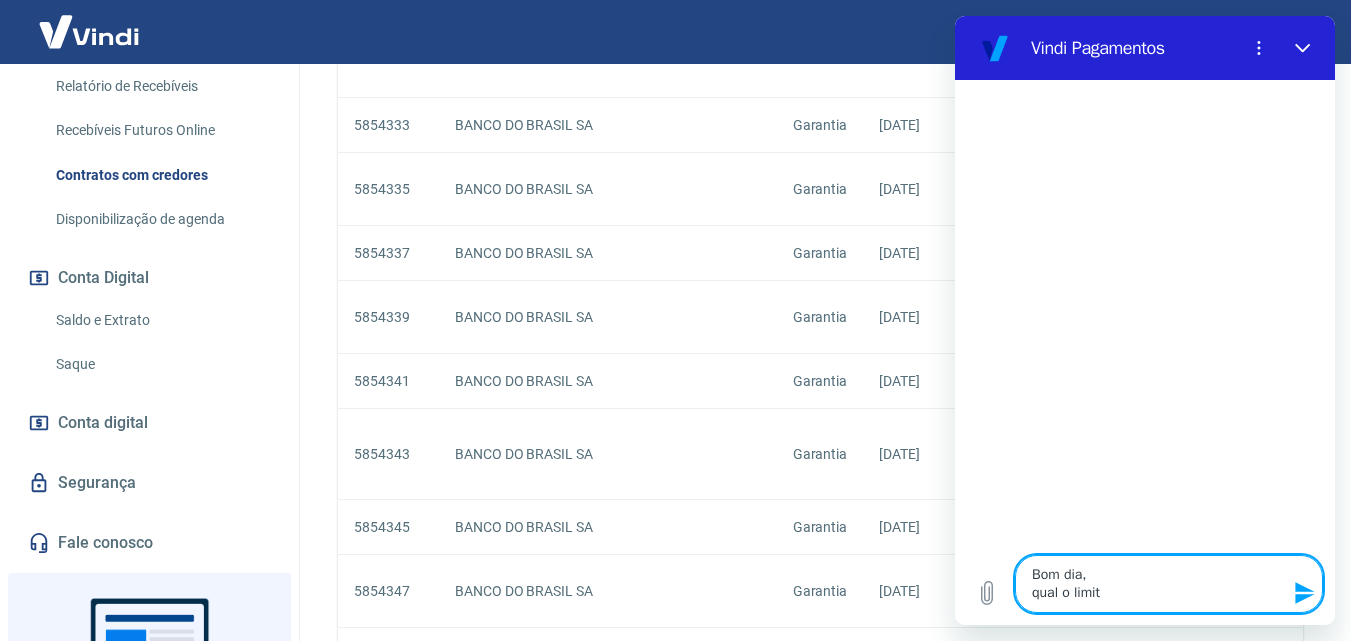 type on "Bom dia,
qual o limite" 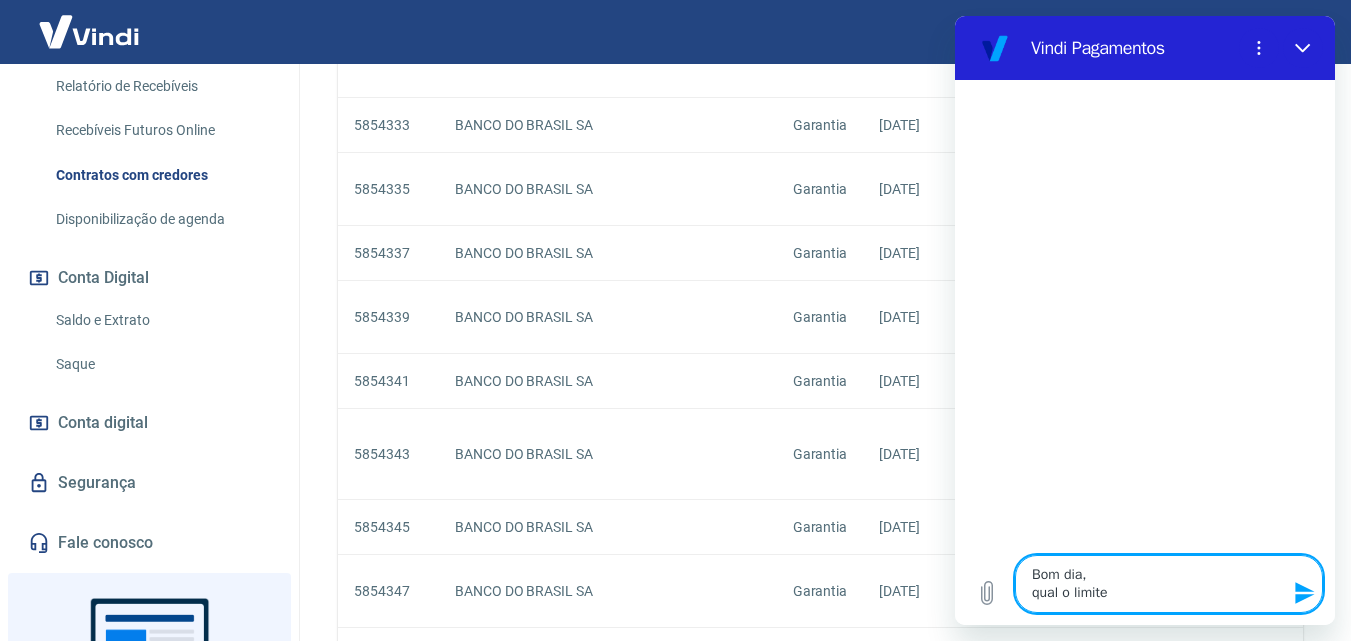 type on "Bom dia,
qual o limite" 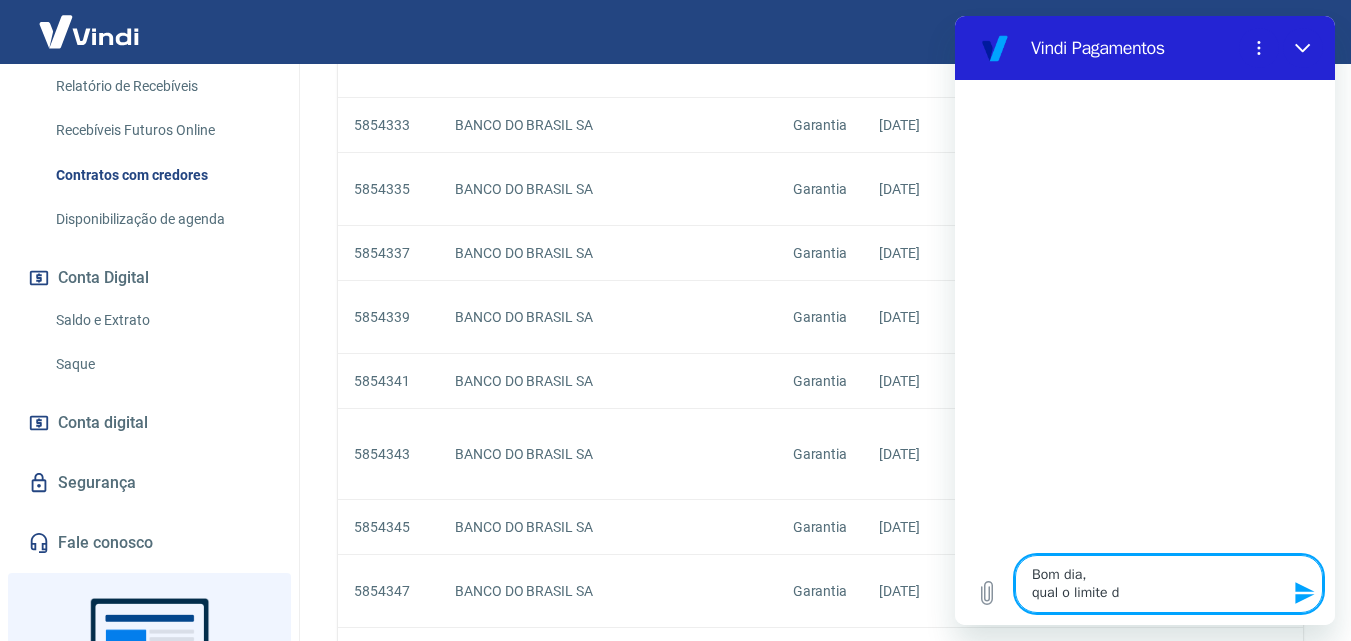 type on "x" 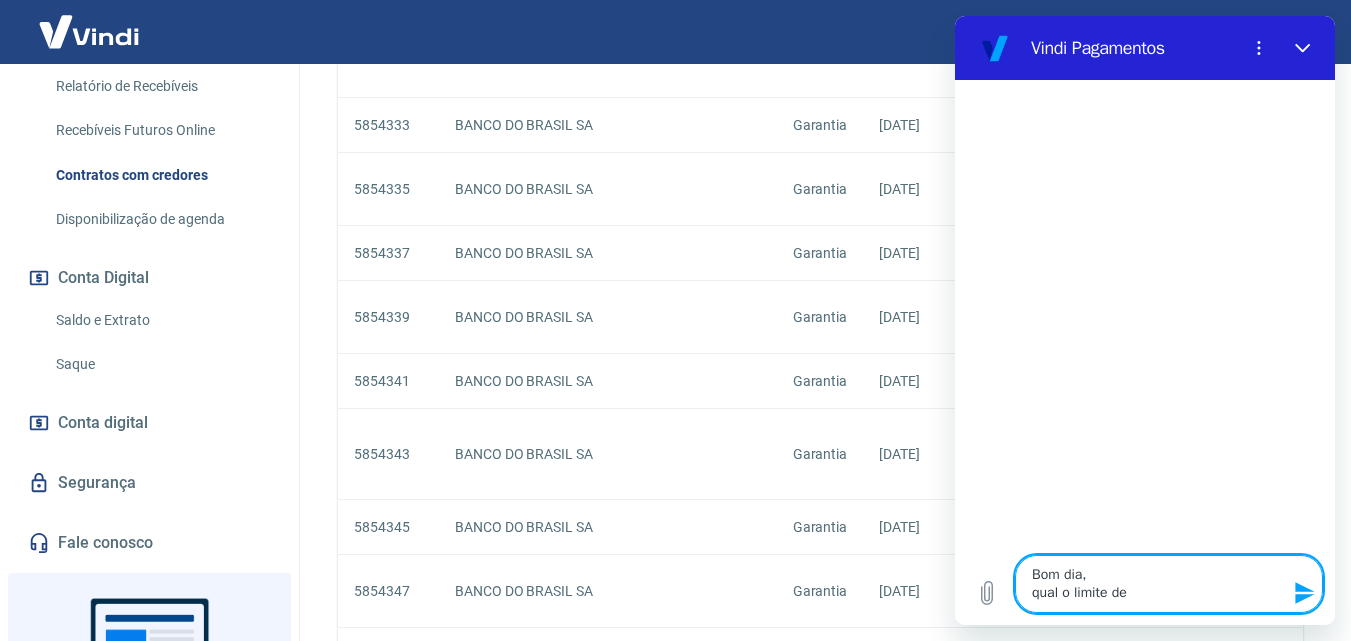 type on "Bom dia,
qual o limite d" 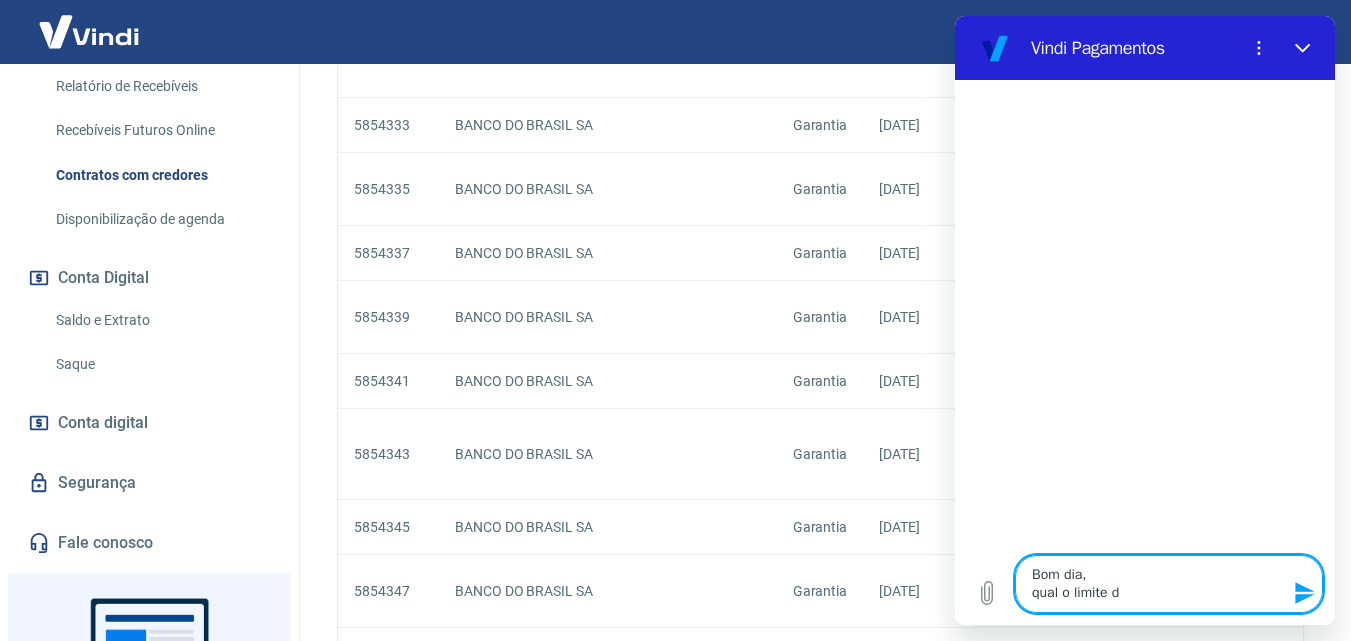 type on "Bom dia,
qual o limite" 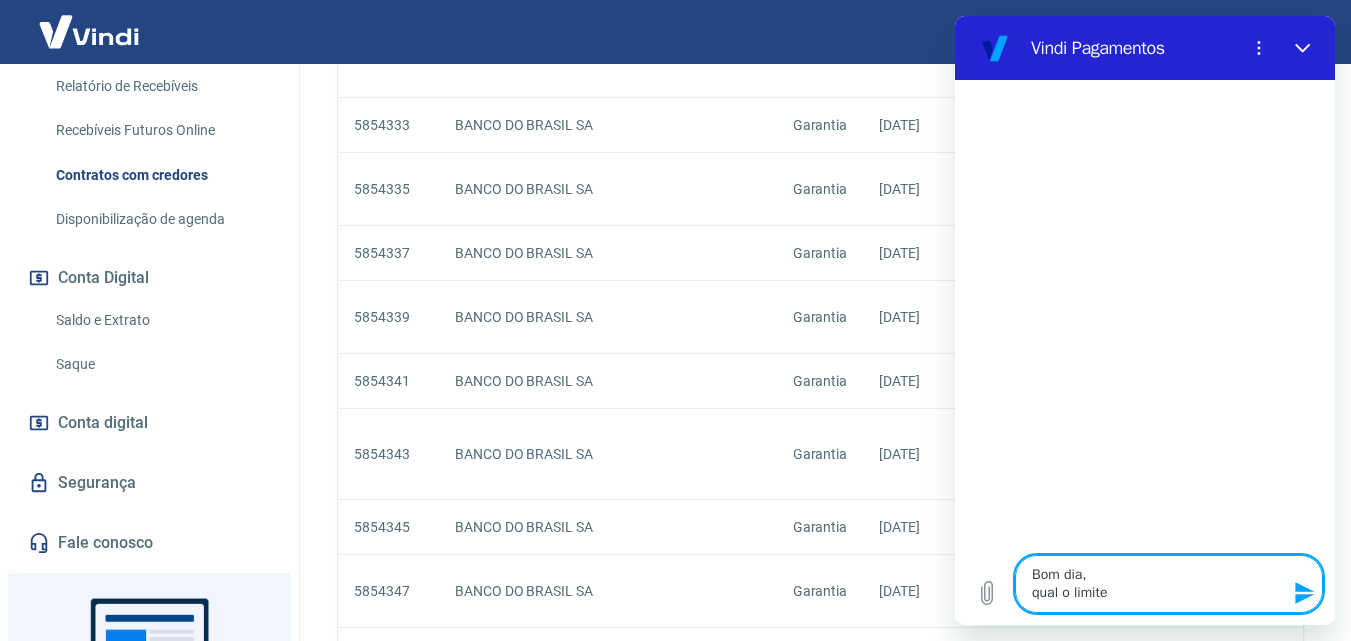 type on "x" 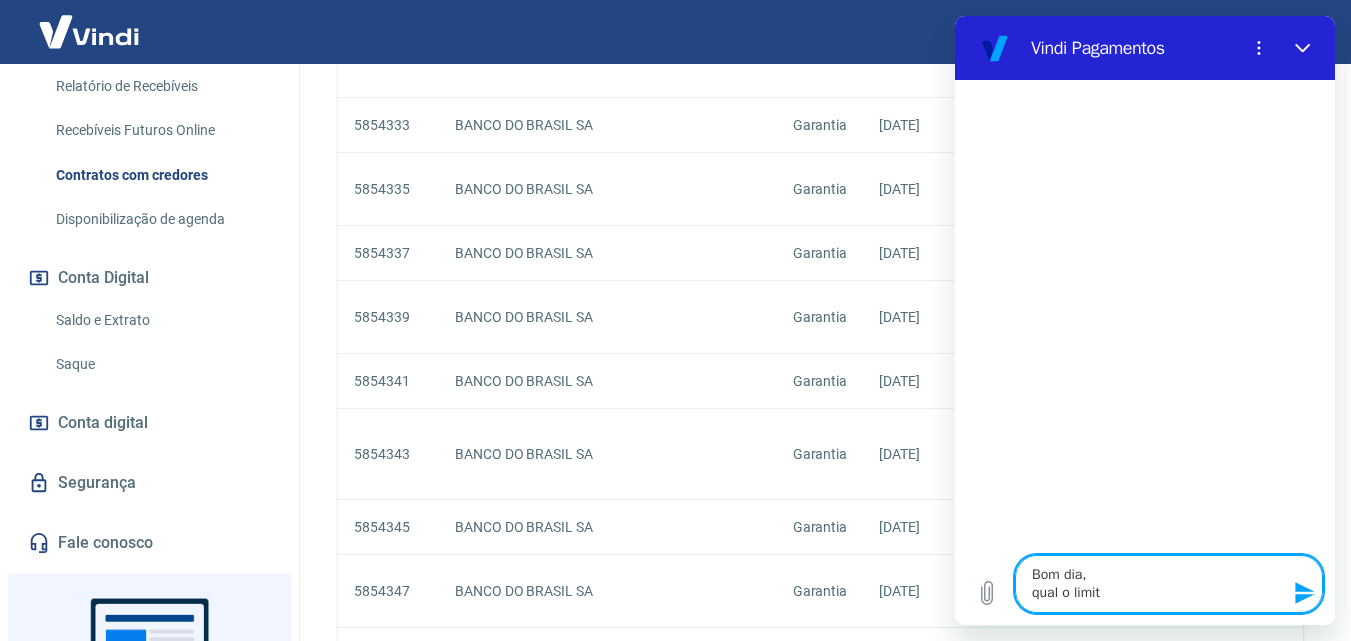 type on "Bom dia,
qual o limi" 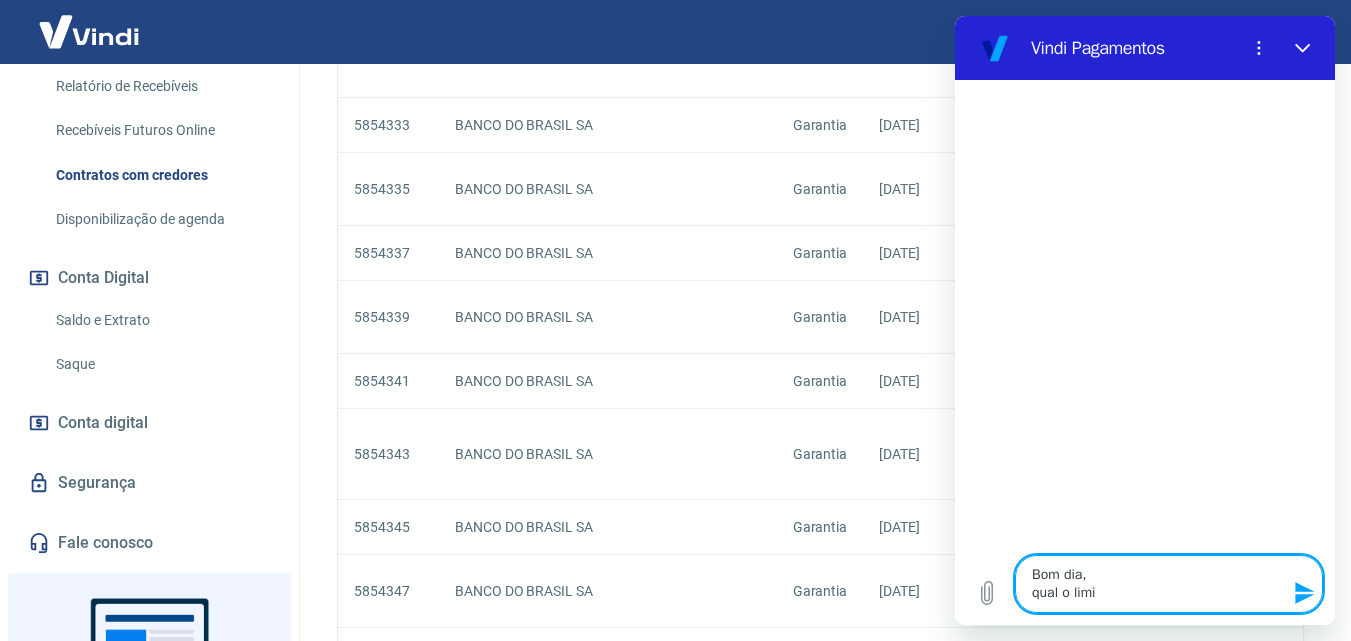 type on "Bom dia,
qual o lim" 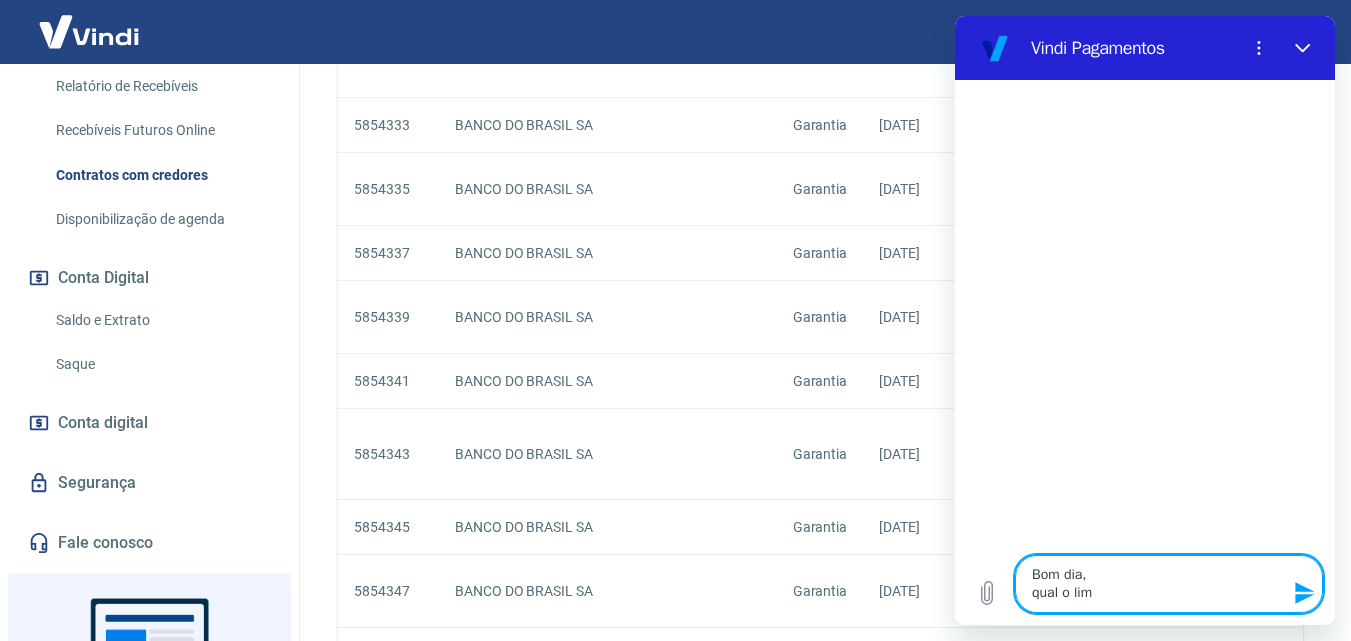 type on "Bom dia,
qual o li" 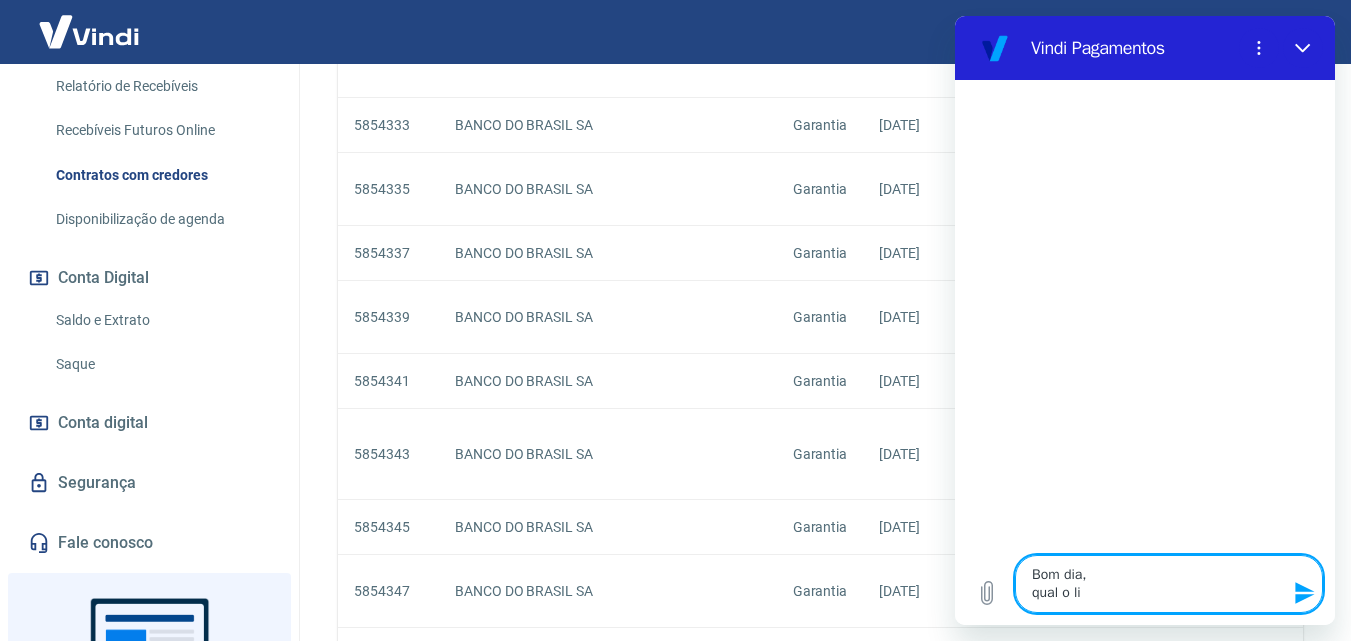 type on "Bom dia,
qual o l" 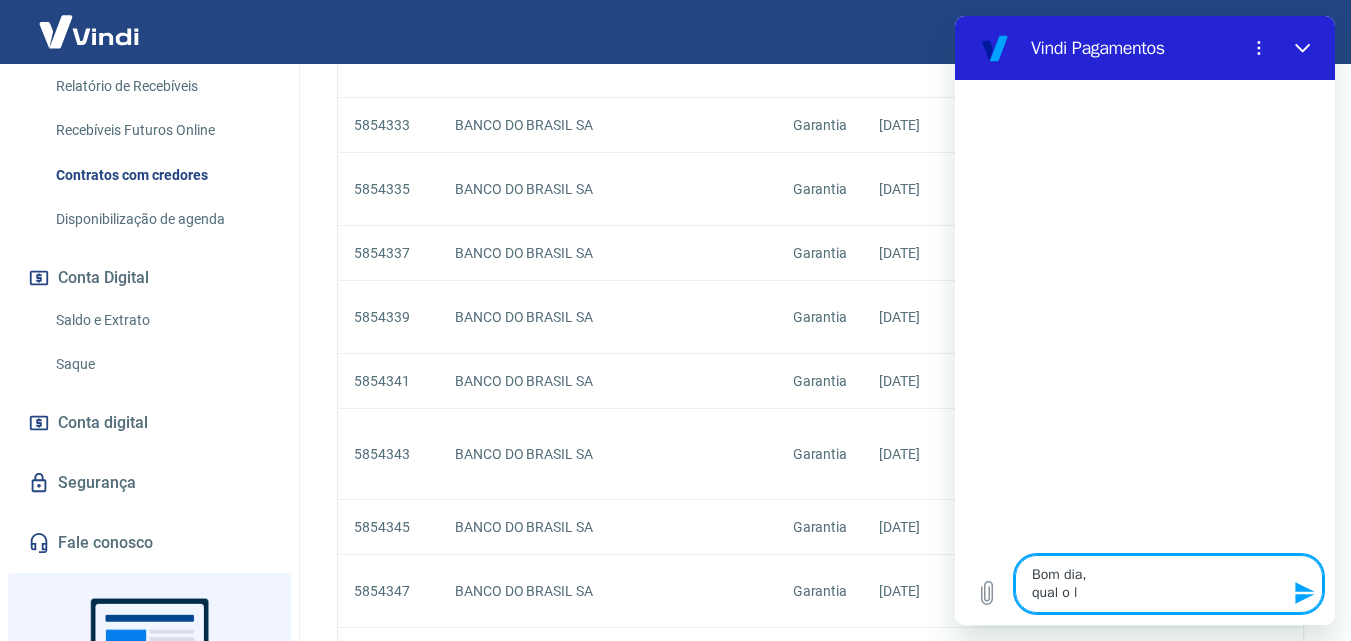 type on "Bom dia,
qual o" 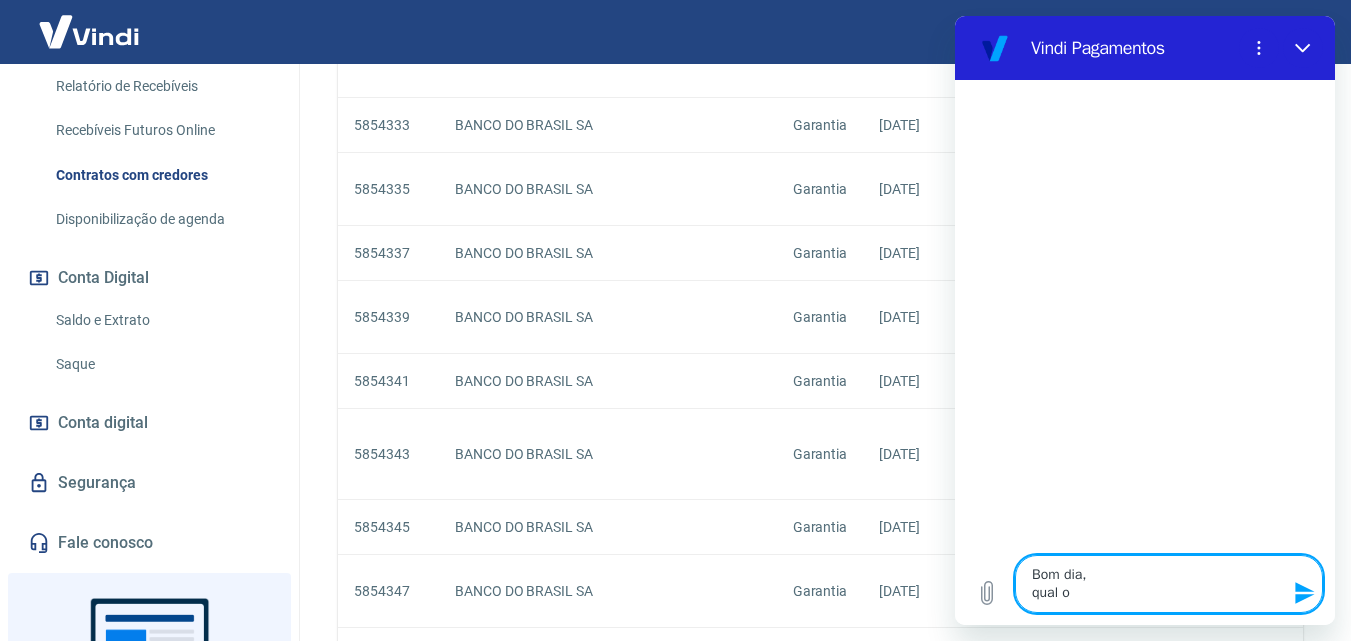 type on "Bom dia,
qual o" 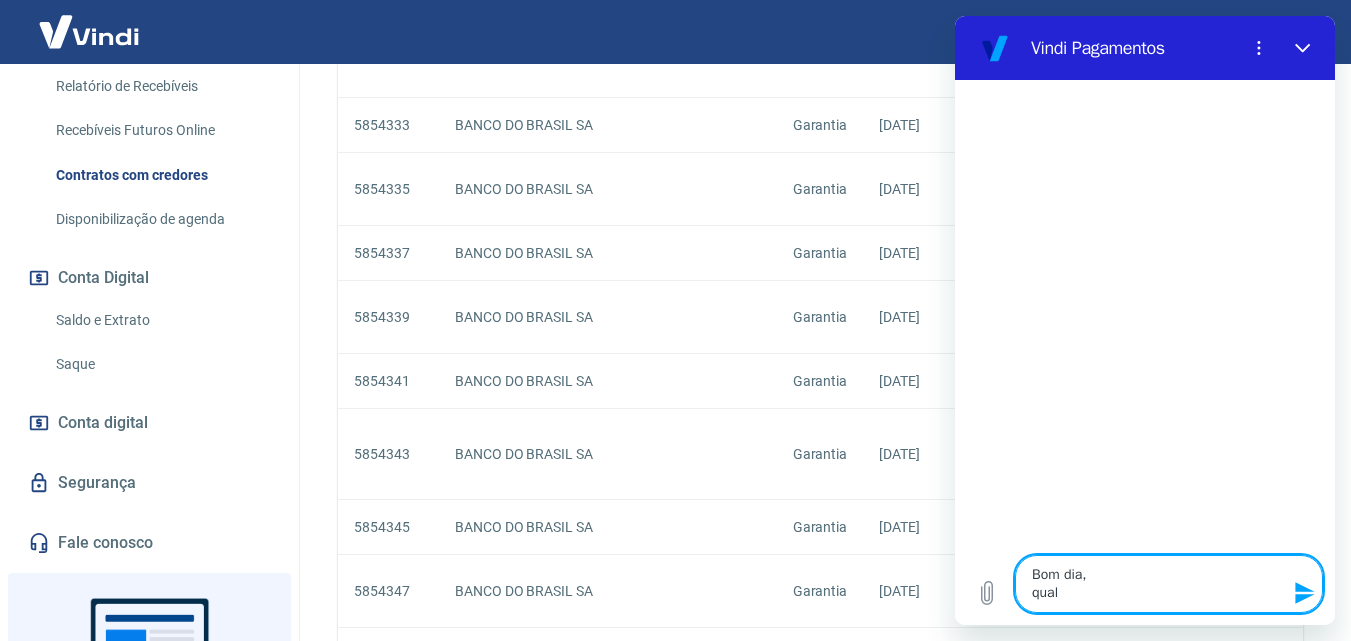 type on "Bom dia,
qual o" 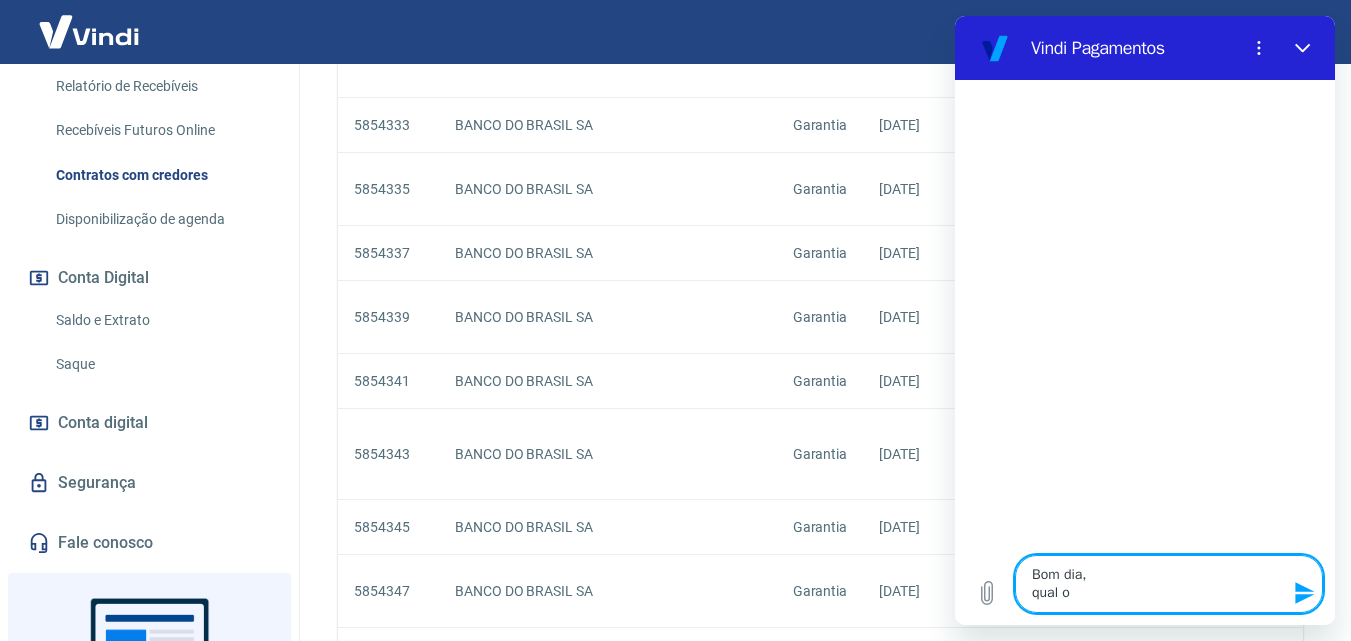 type on "Bom dia,
qual o" 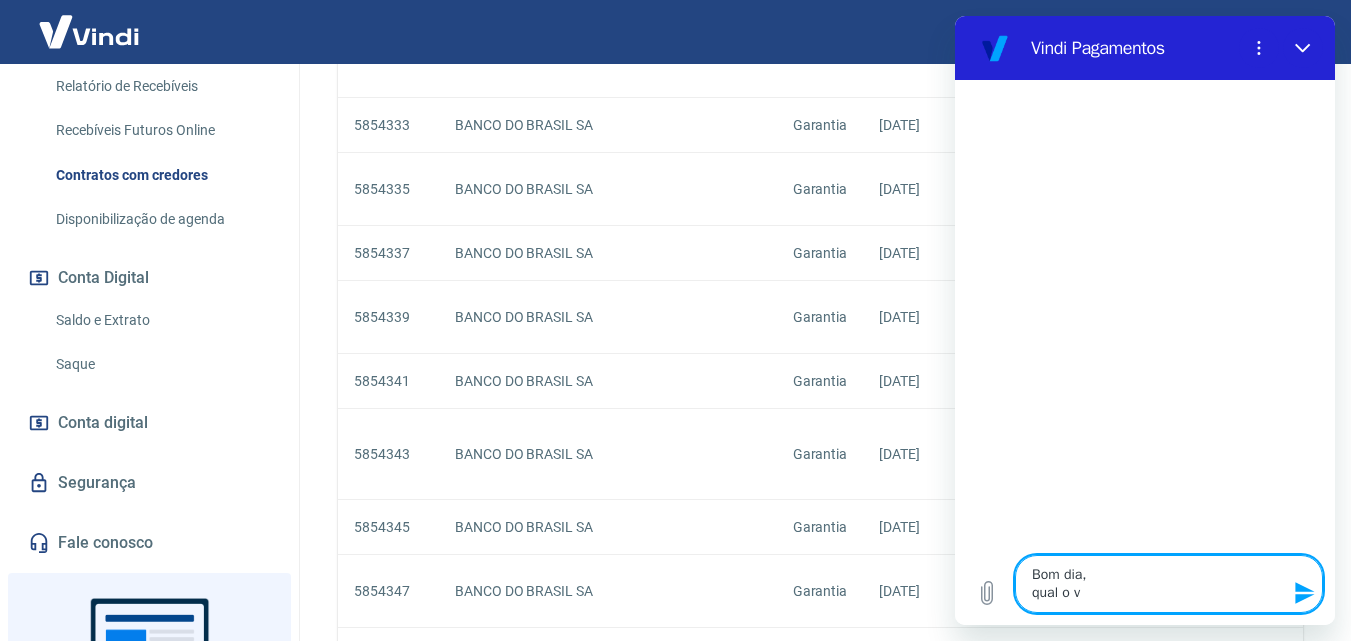 type on "Bom dia,
qual o va" 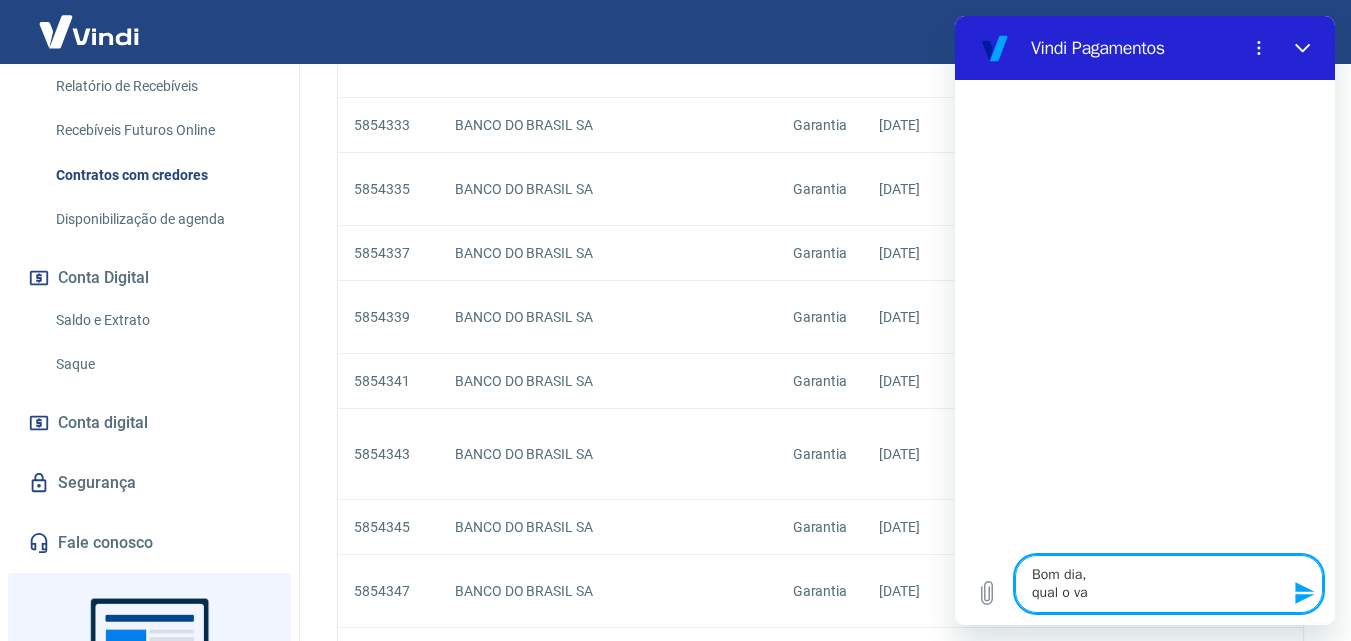 type on "Bom dia,
qual o val" 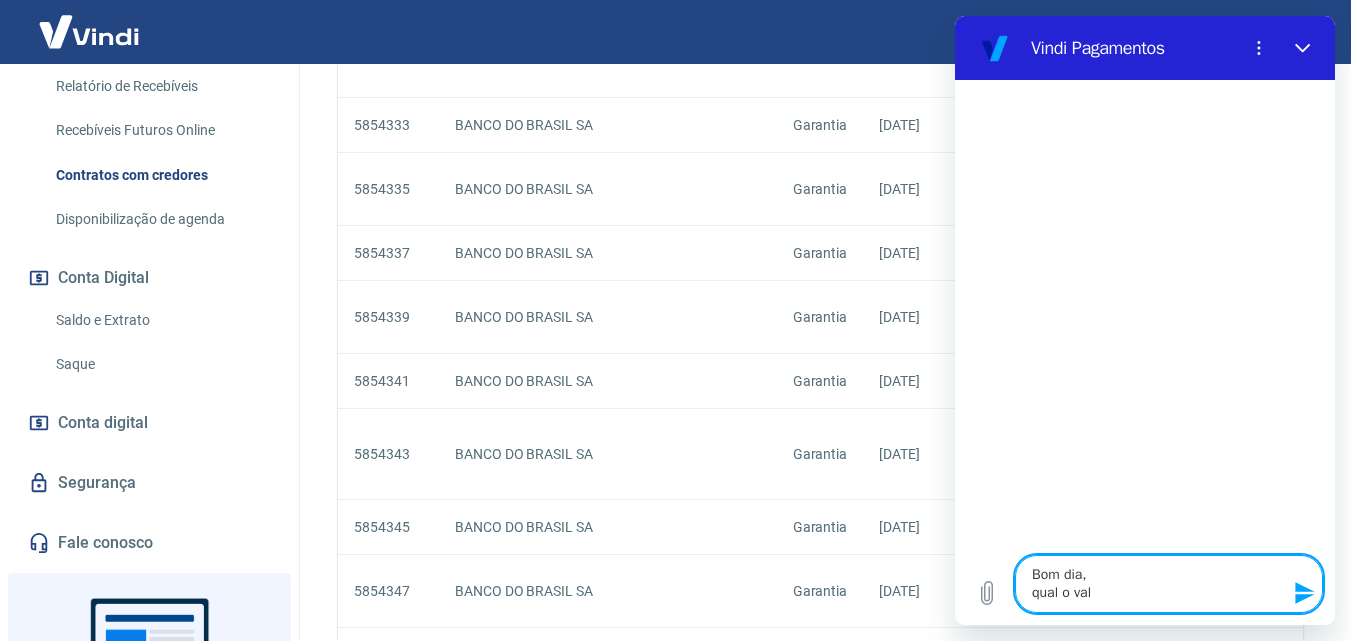 type on "Bom dia,
qual o valo" 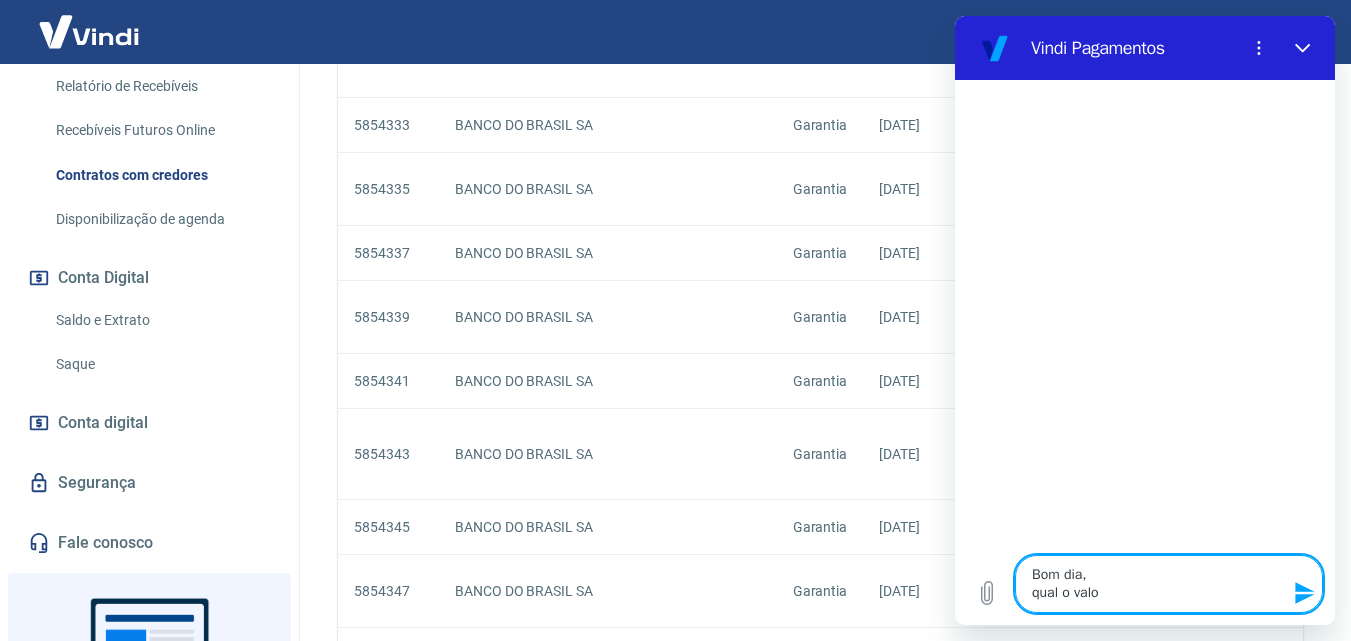 type on "Bom dia,
qual o valor" 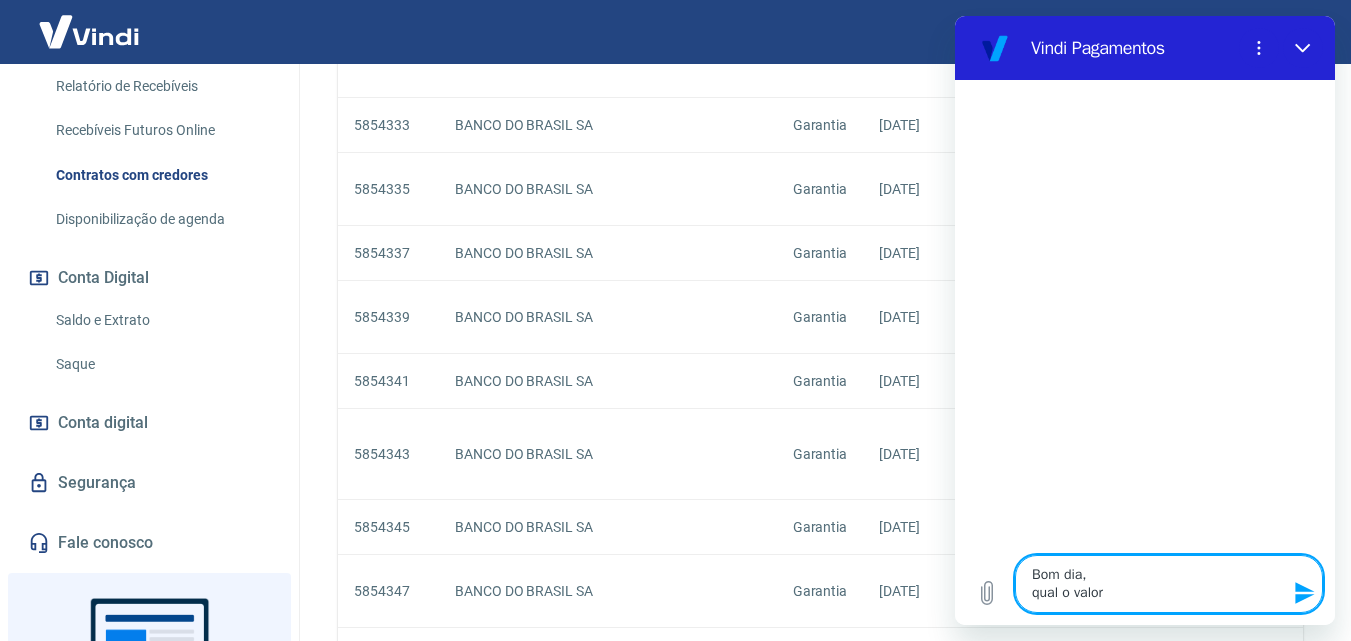 type on "Bom dia,
qual o valor" 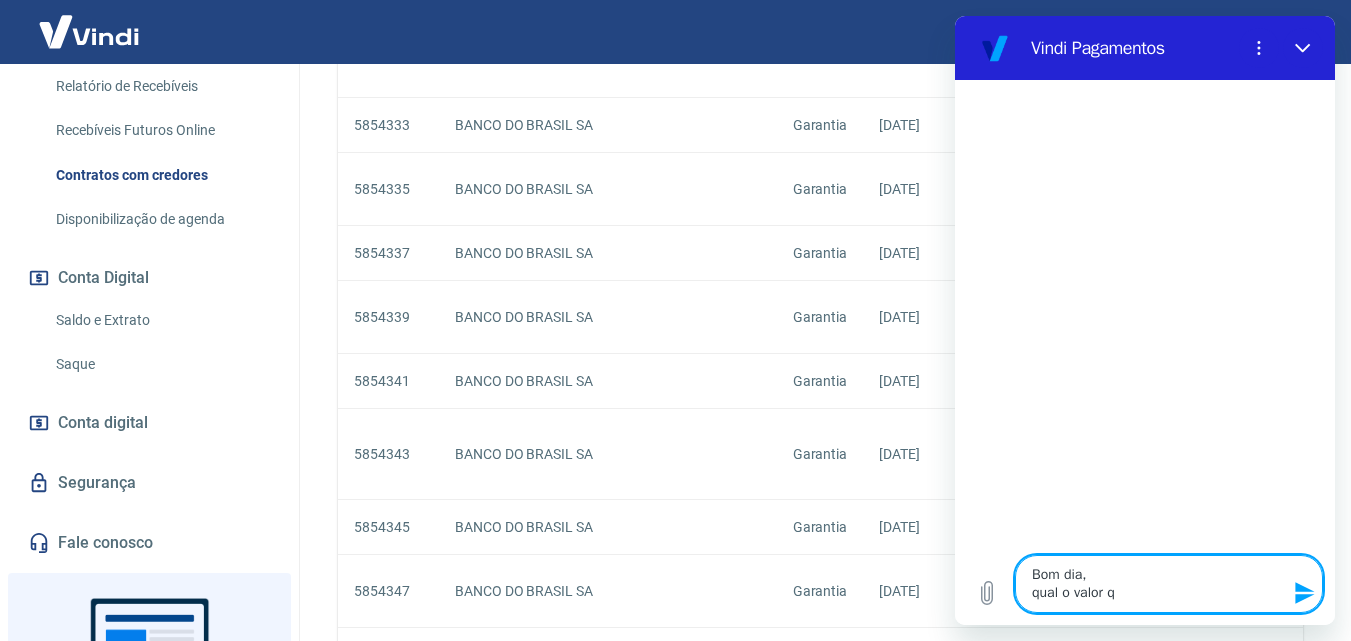 type on "x" 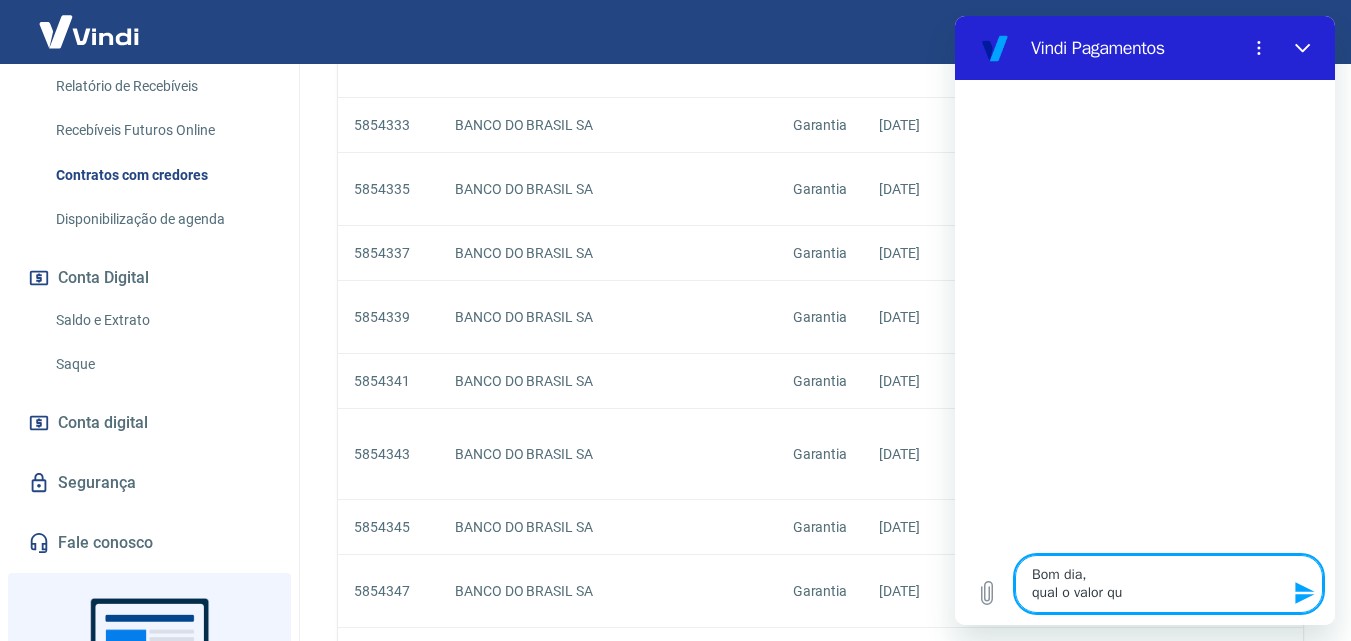 type on "x" 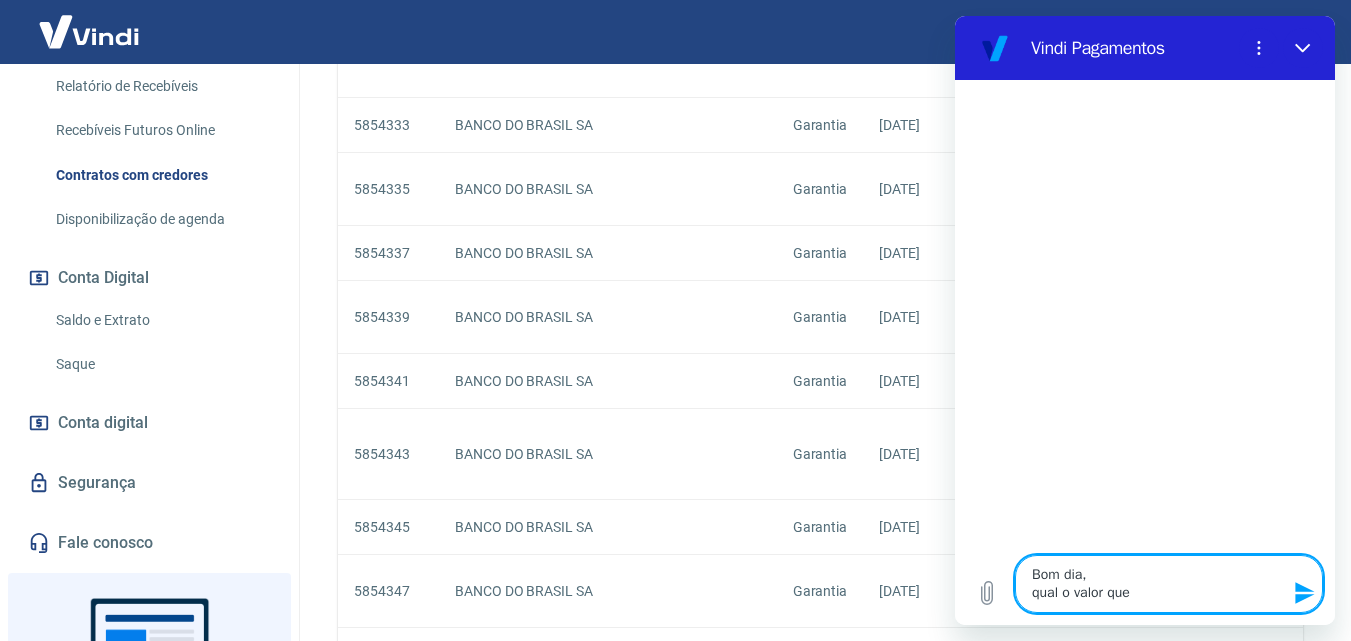 type on "Bom dia,
qual o valor que" 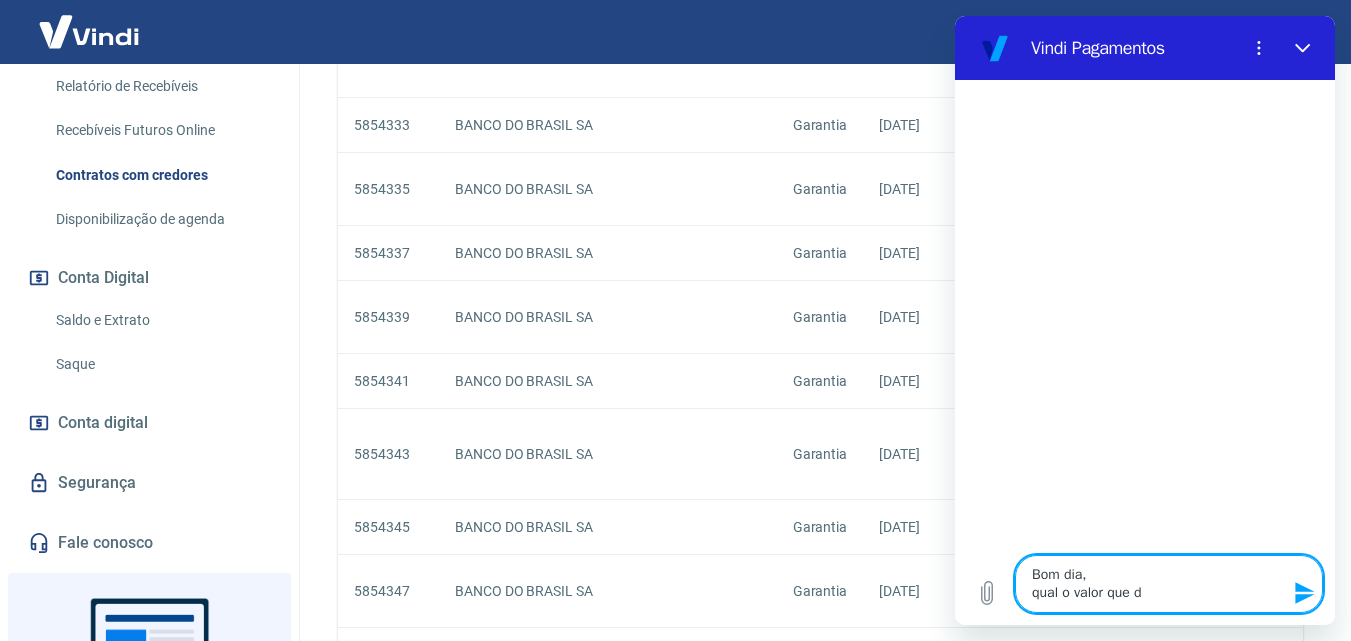type on "Bom dia,
qual o valor que de" 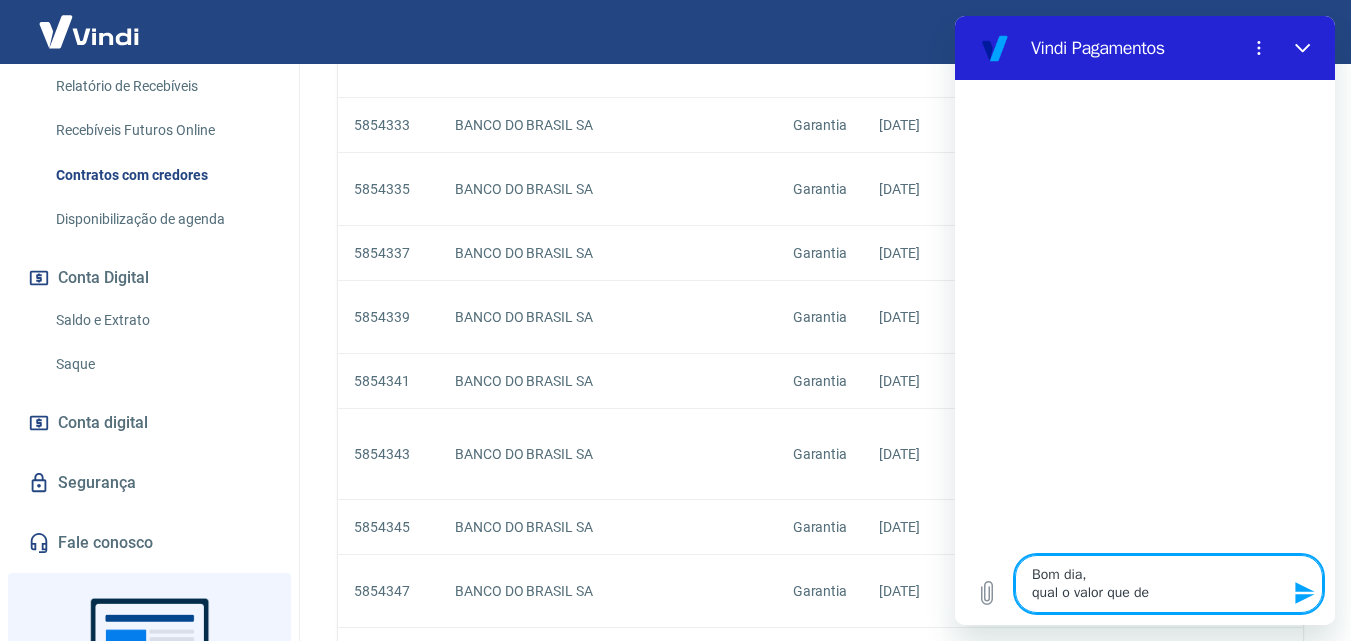 type on "Bom dia,
qual o valor que dev" 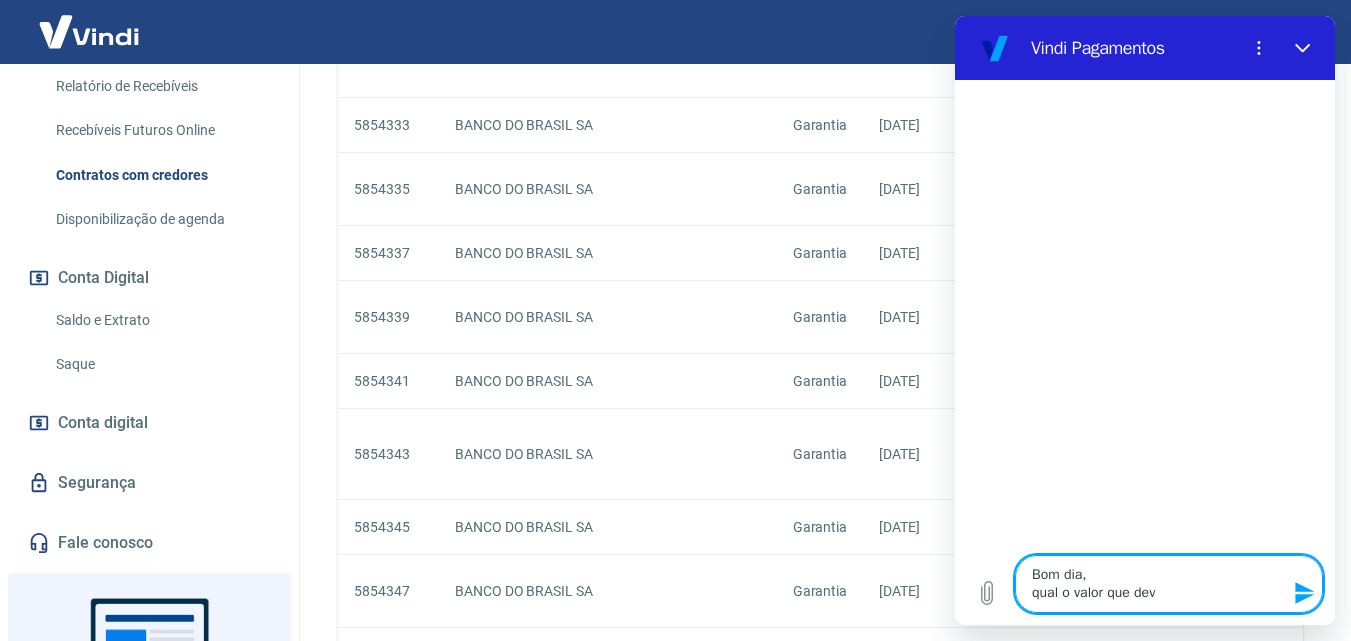type on "Bom dia,
qual o valor que deve" 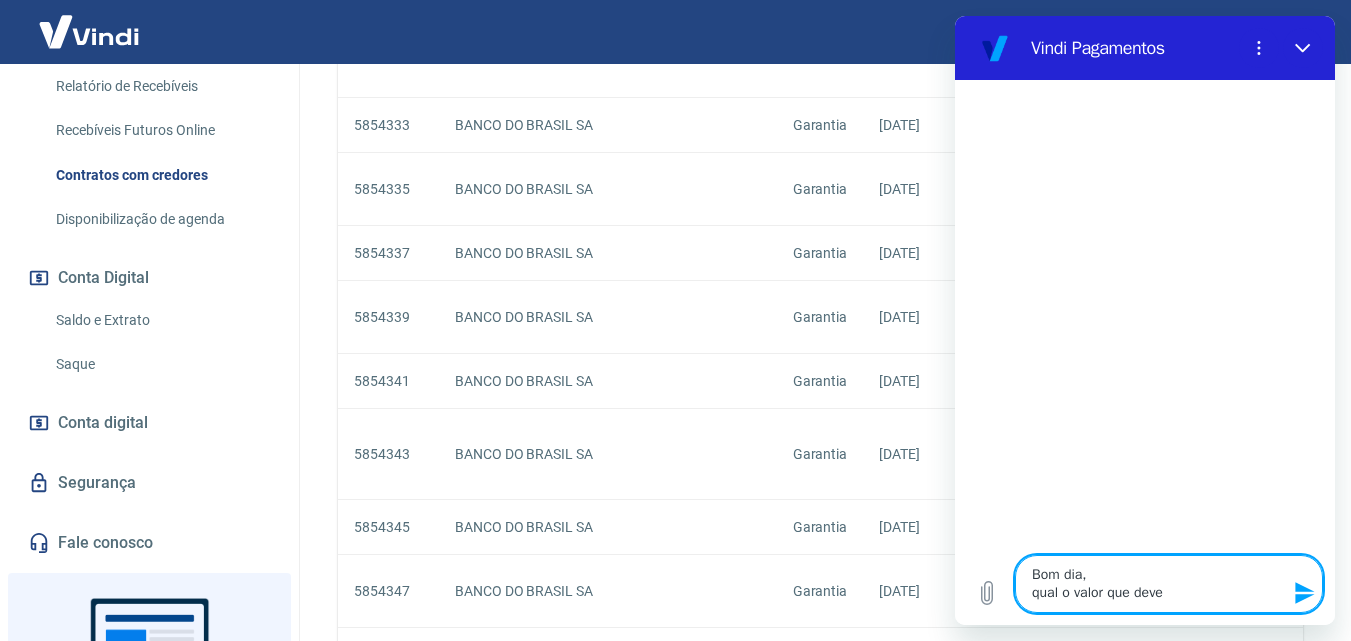 type on "Bom dia,
qual o valor que devem" 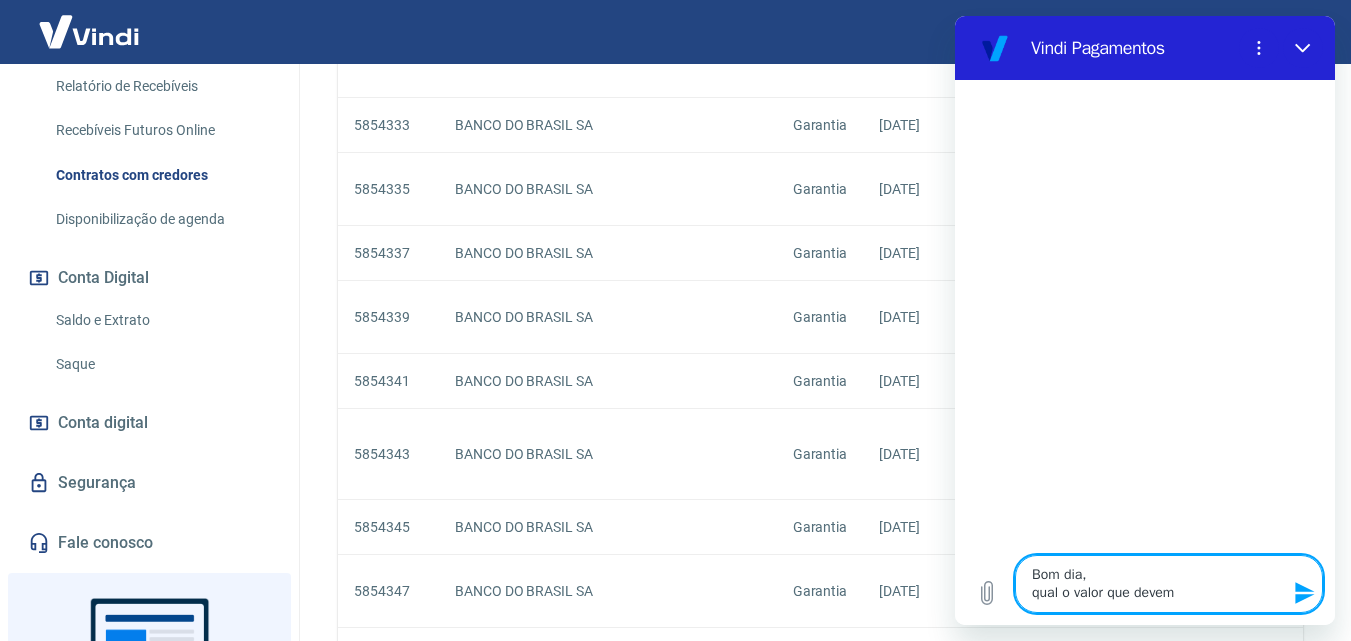 type on "Bom dia,
qual o valor que devemo" 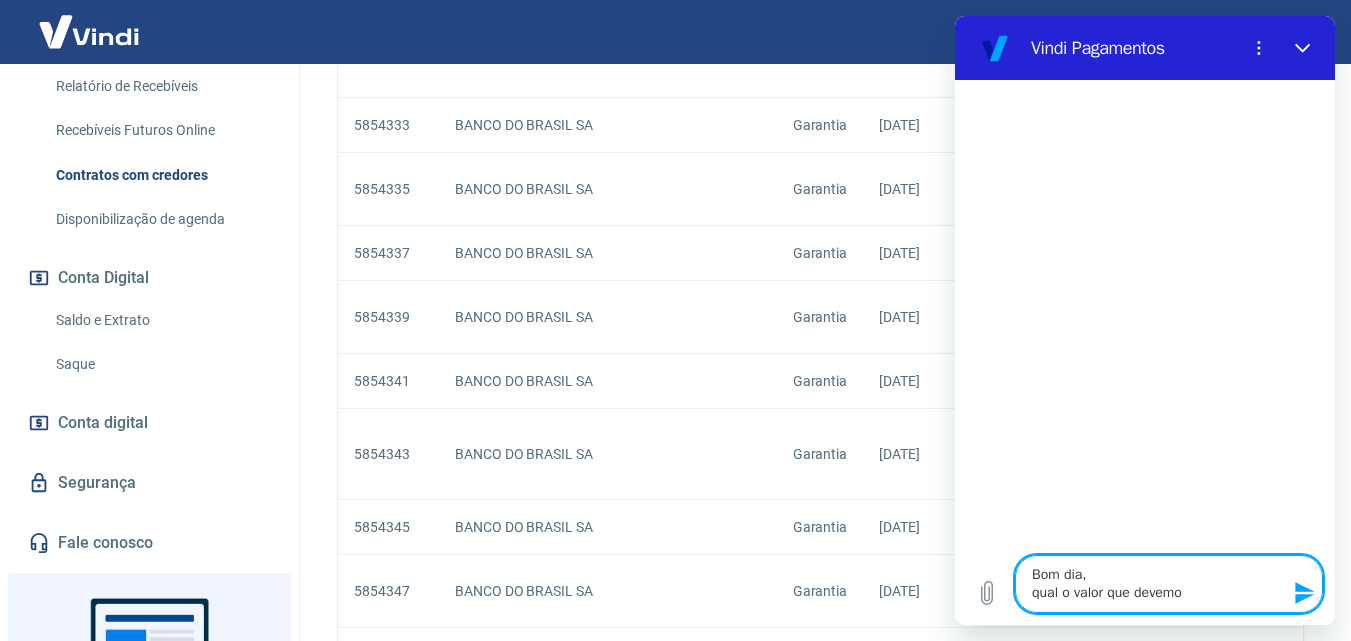 type on "Bom dia,
qual o valor que devemos" 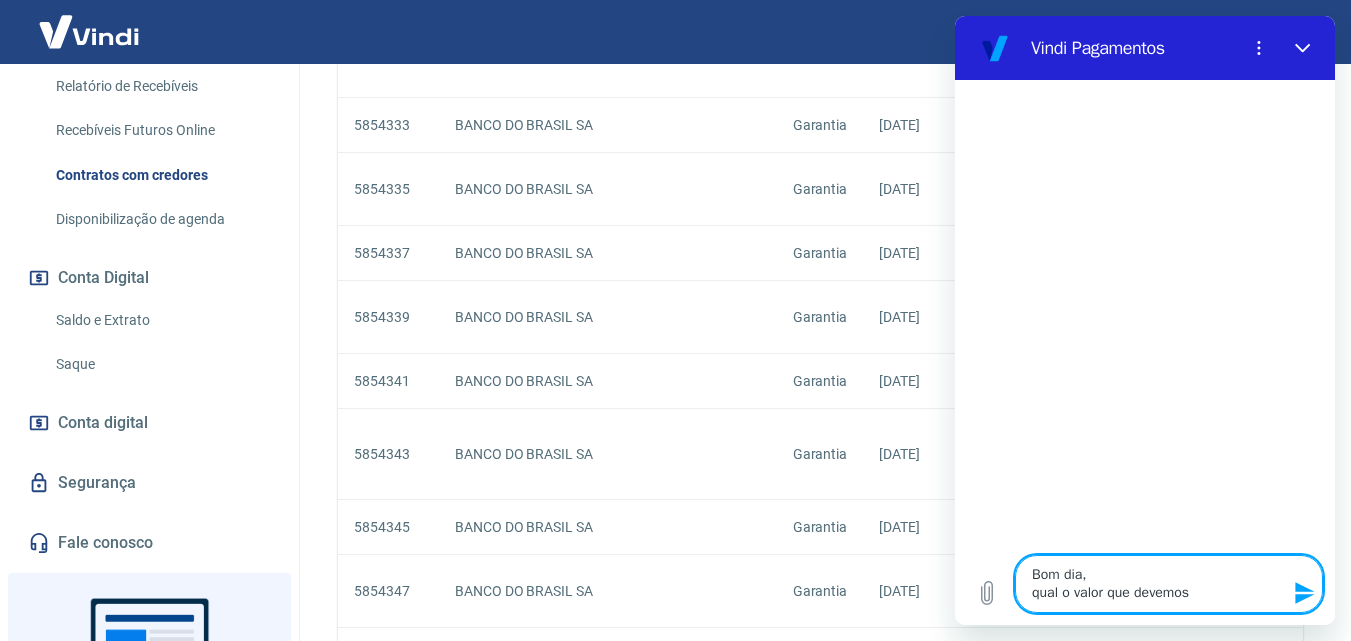 type on "Bom dia,
qual o valor que devemos" 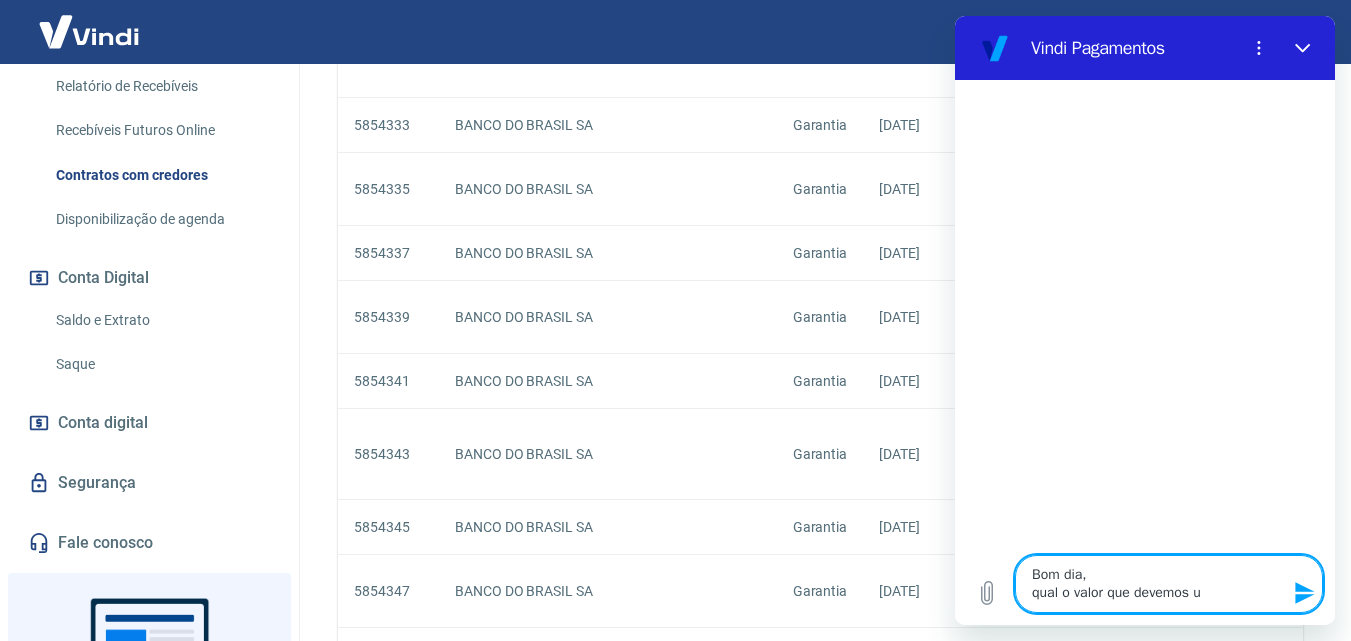 type on "Bom dia,
qual o valor que devemos ut" 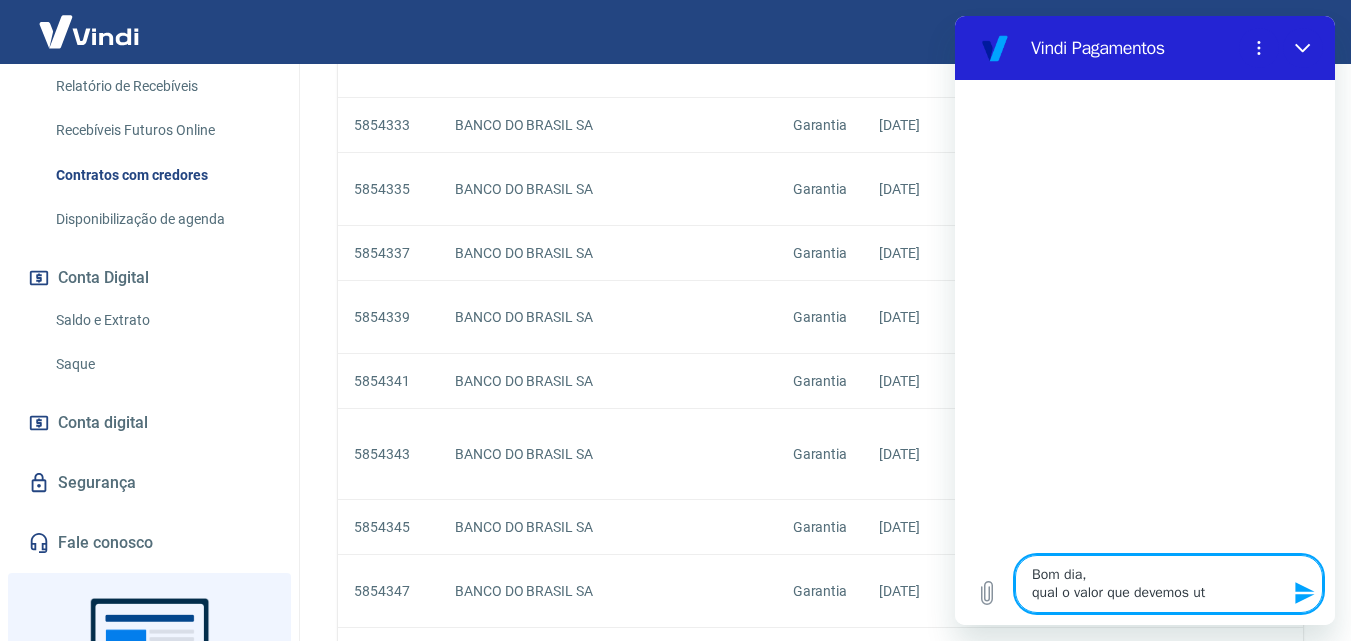 type on "Bom dia,
qual o valor que devemos uti" 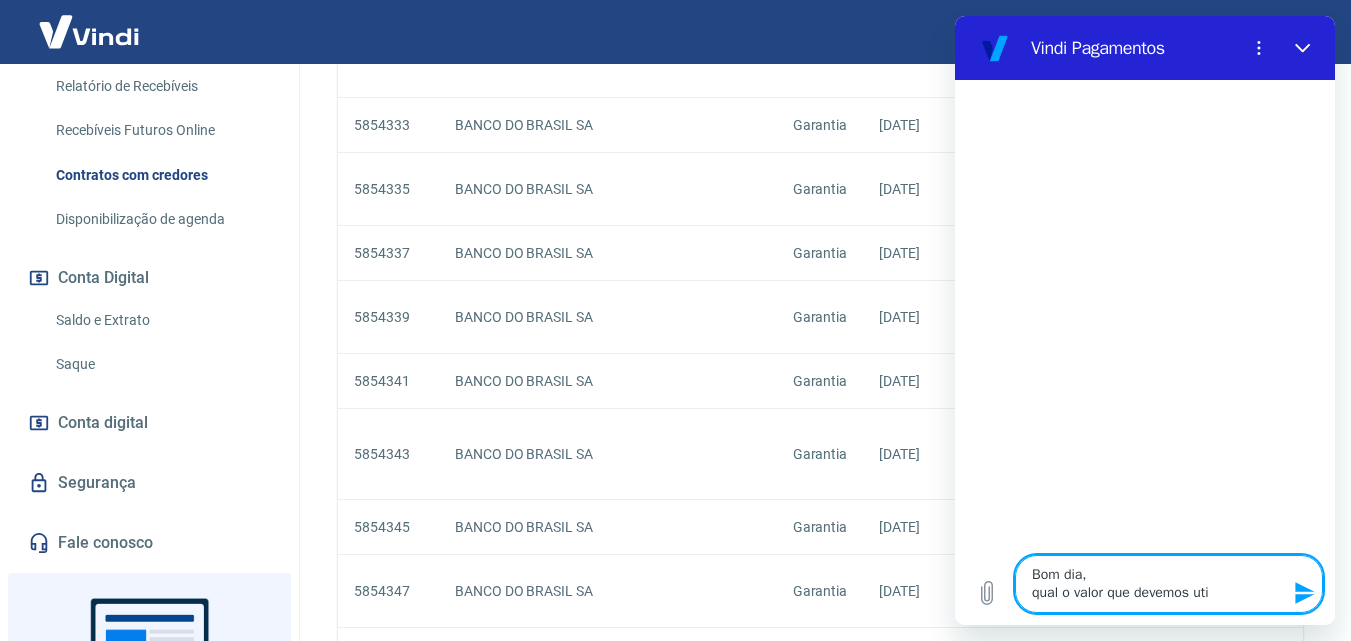 type on "Bom dia,
qual o valor que devemos util" 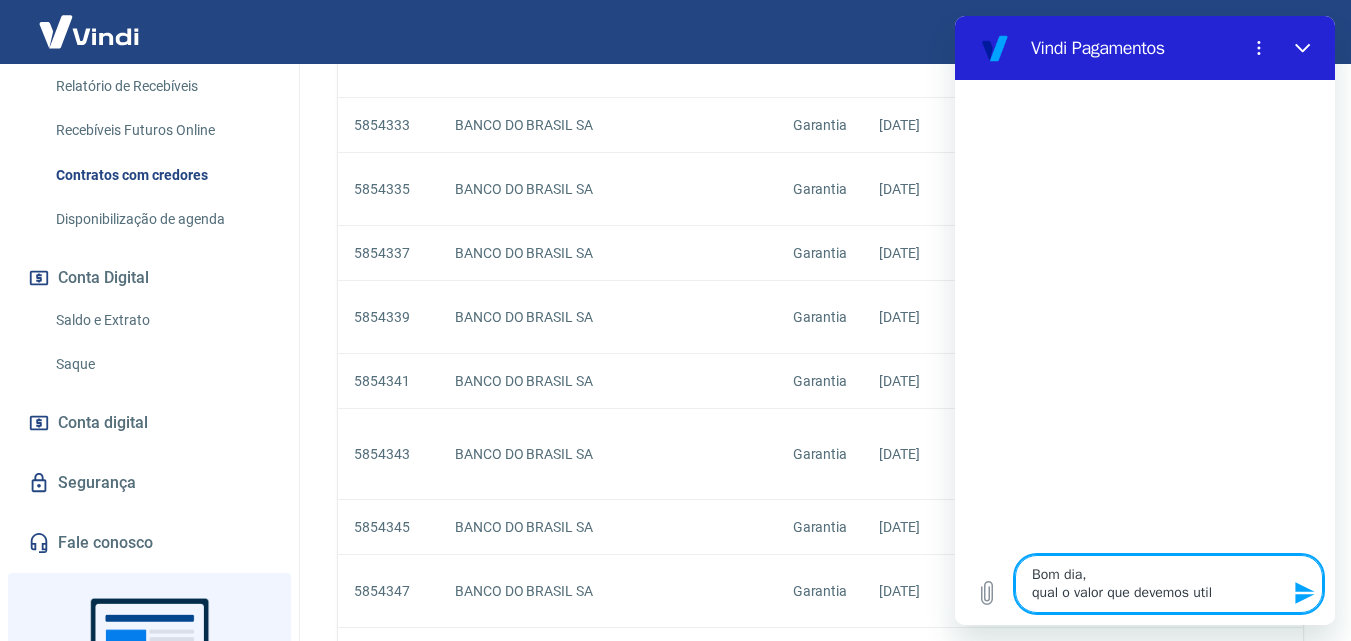 type on "Bom dia,
qual o valor que devemos utili" 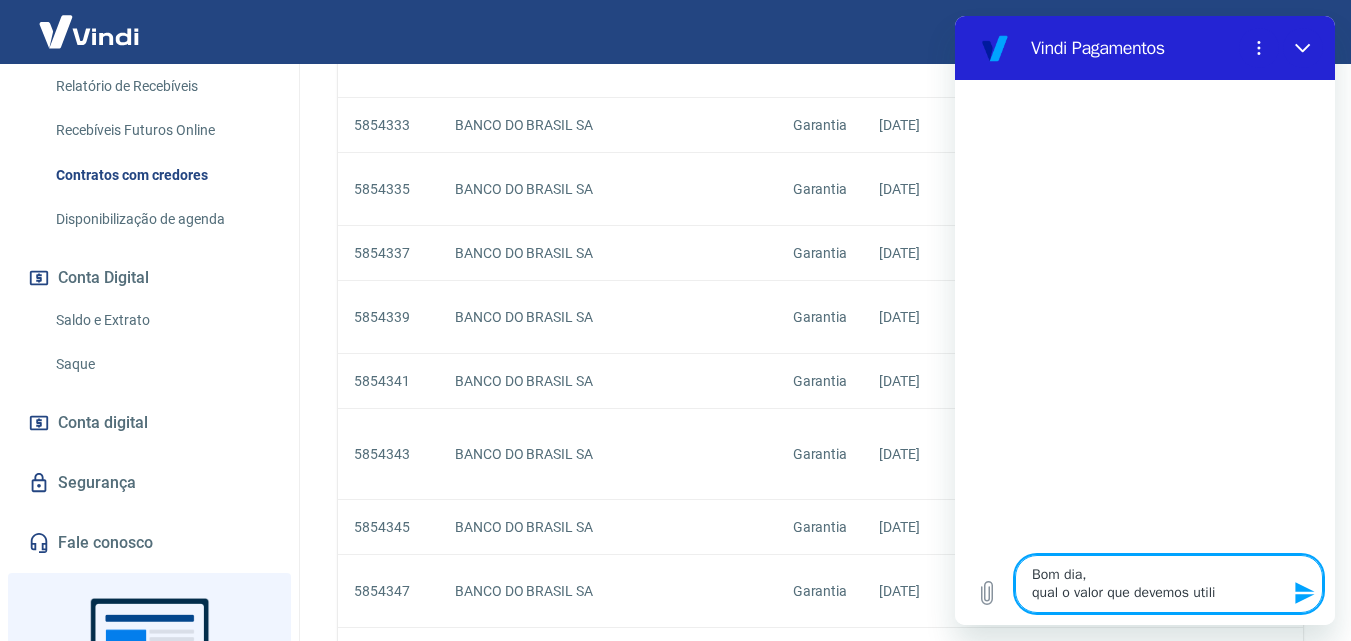 type on "Bom dia,
qual o valor que devemos utiliz" 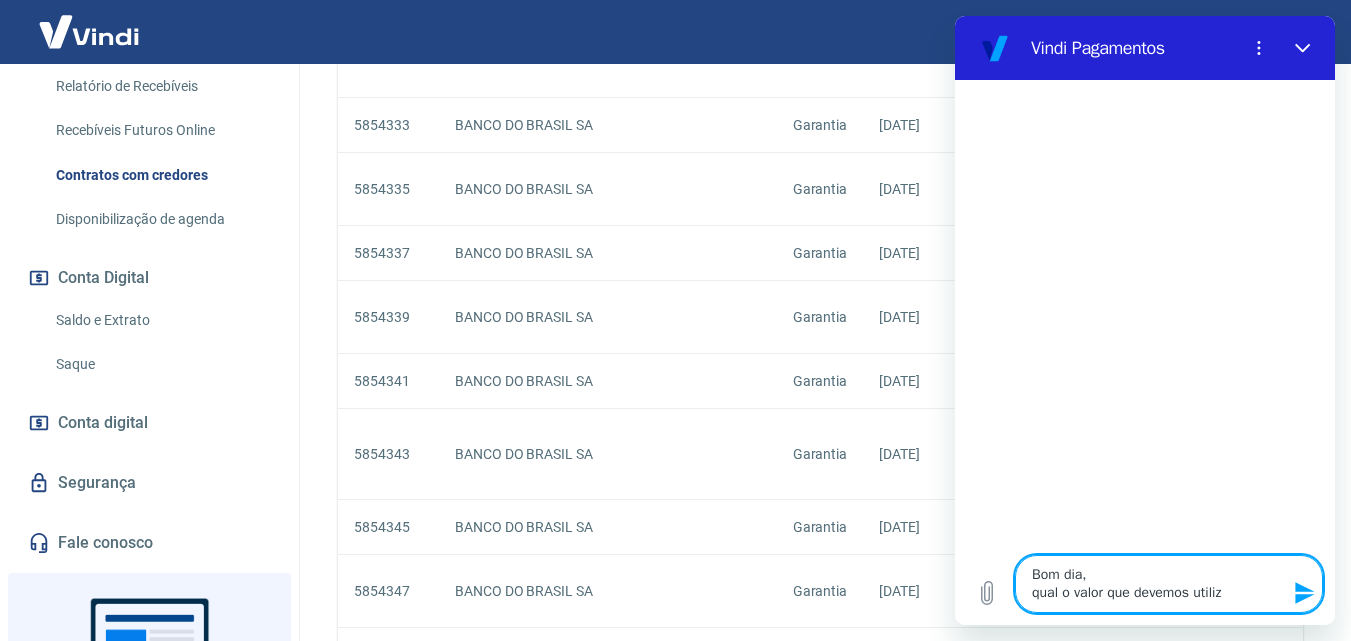 type on "Bom dia,
qual o valor que devemos utiliza" 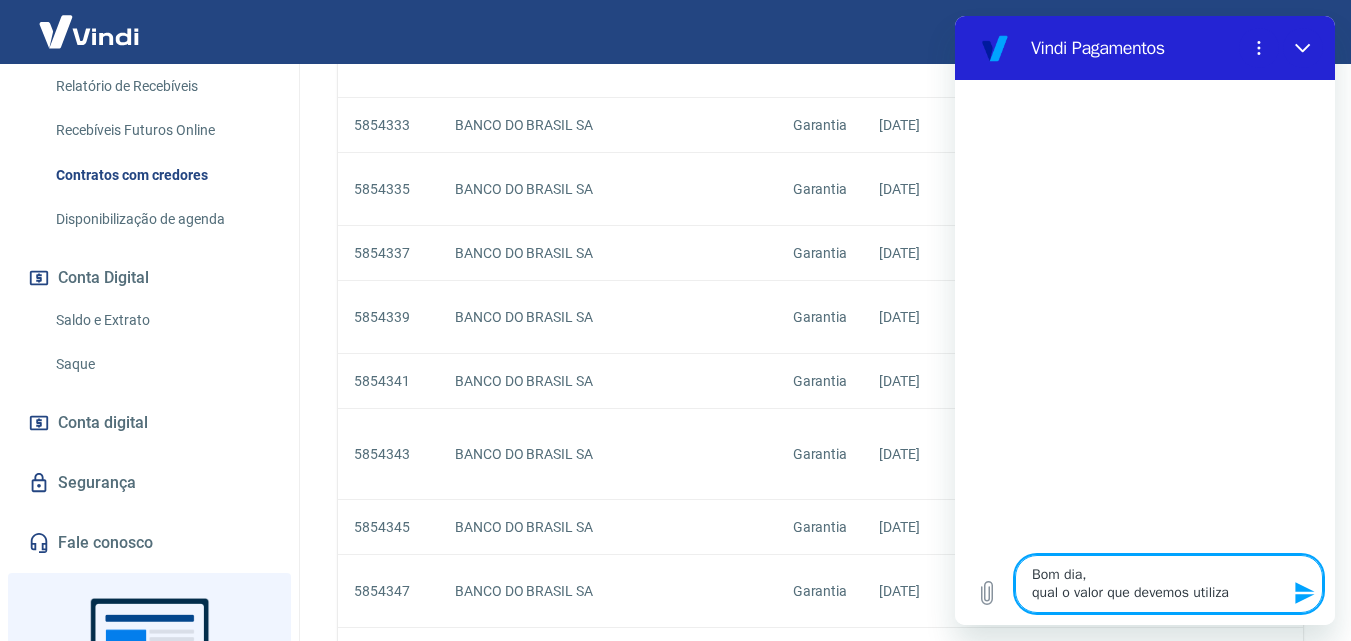type on "Bom dia,
qual o valor que devemos utilizar" 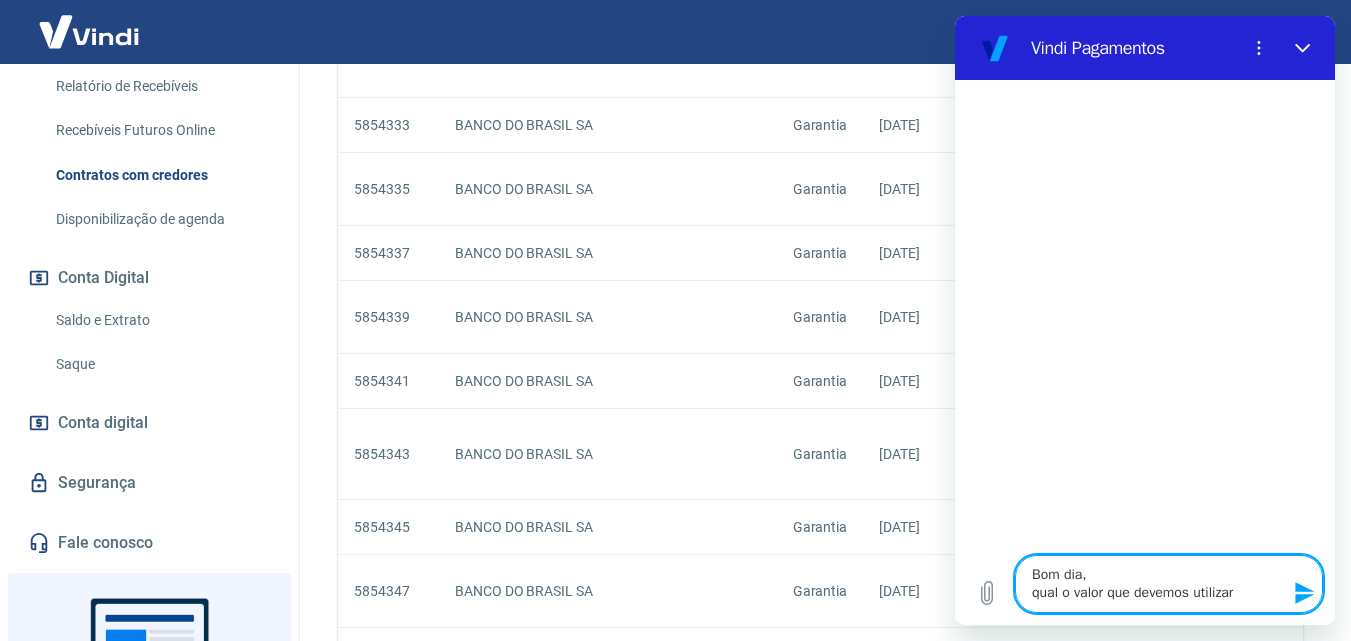 type on "Bom dia,
qual o valor que devemos utilizar" 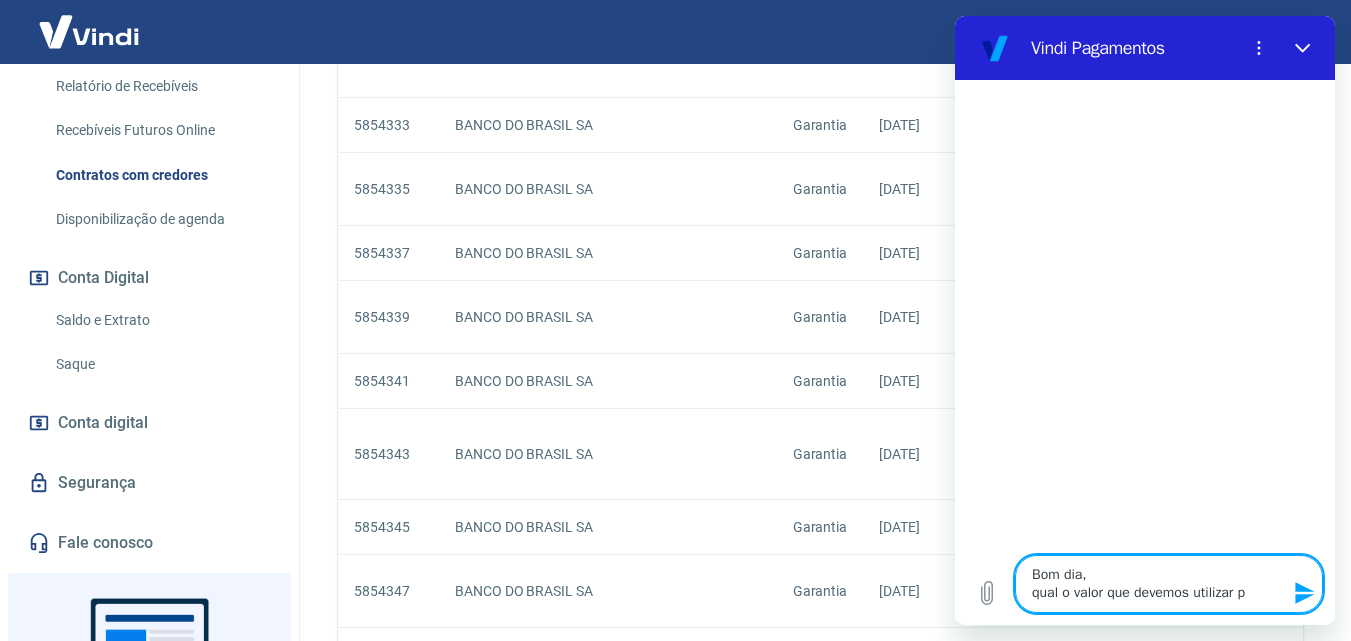 type on "Bom dia,
qual o valor que devemos utilizar pa" 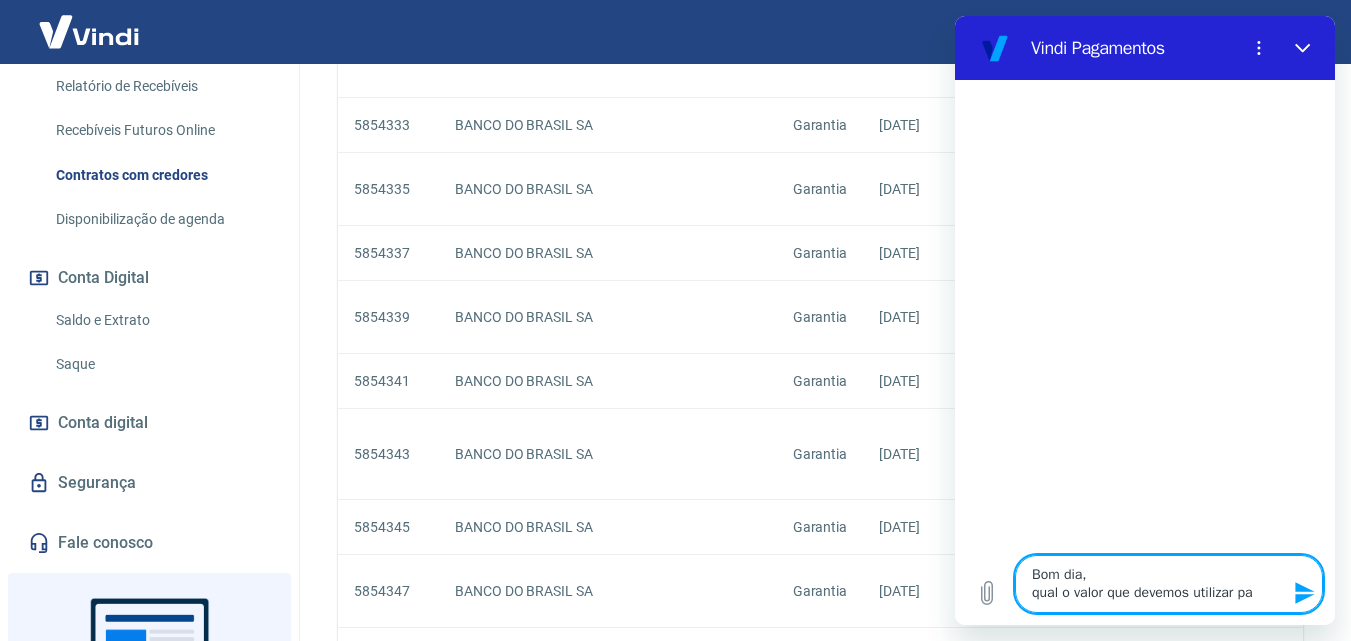type on "Bom dia,
qual o valor que devemos utilizar par" 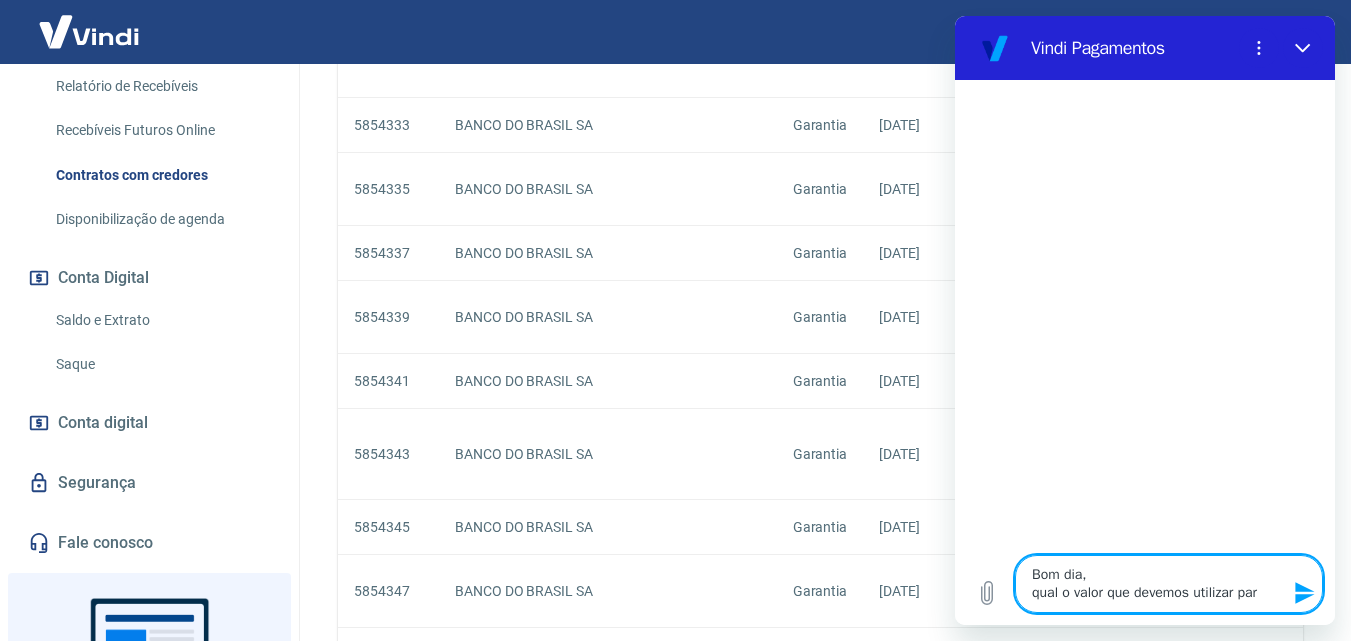 type on "x" 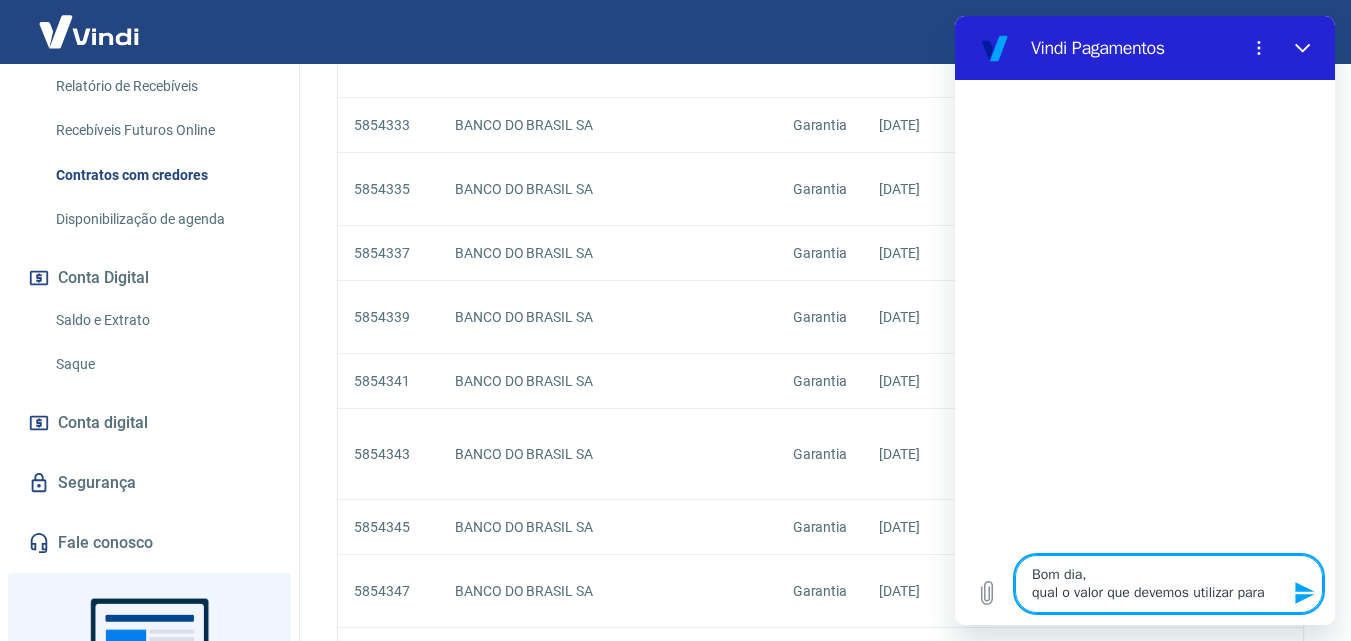 type on "x" 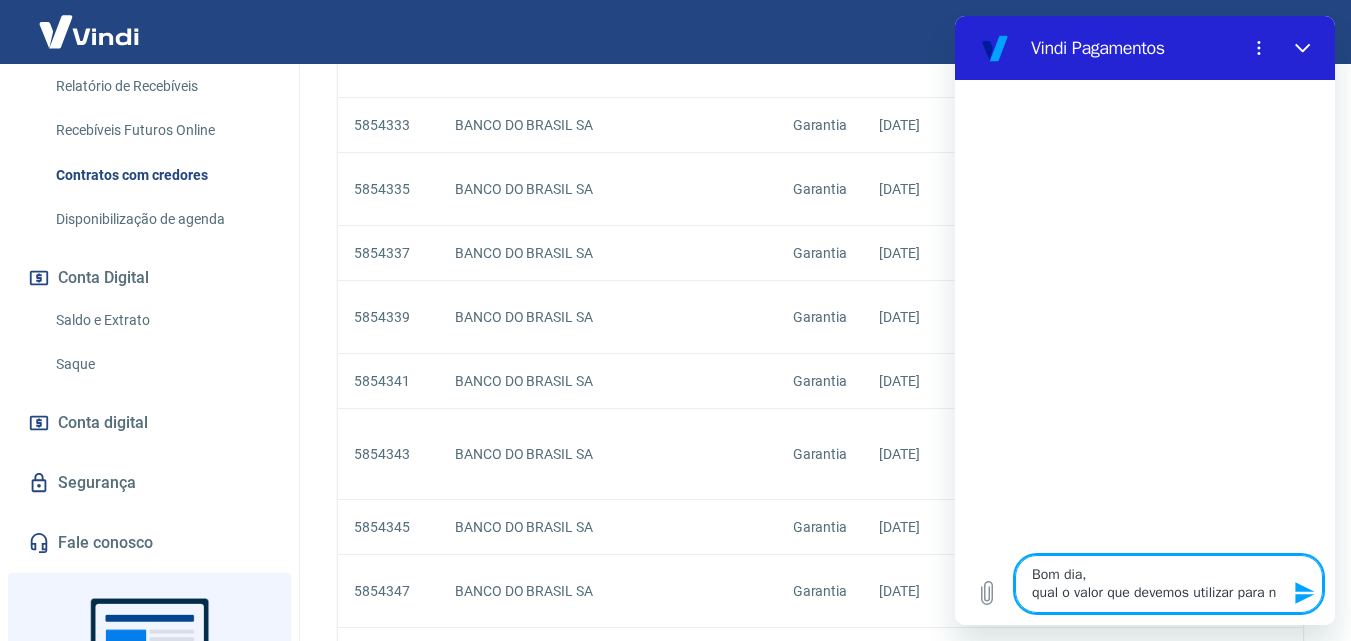 type on "Bom dia,
qual o valor que devemos utilizar para na" 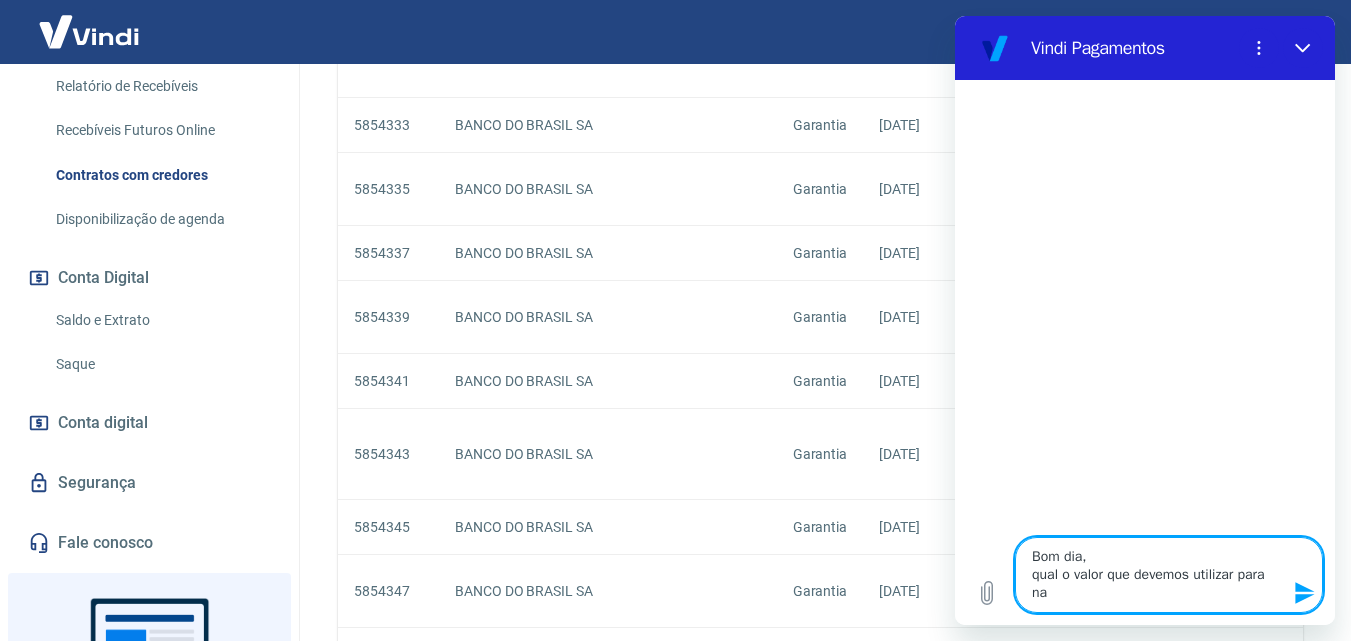 type on "Bom dia,
qual o valor que devemos utilizar para nao" 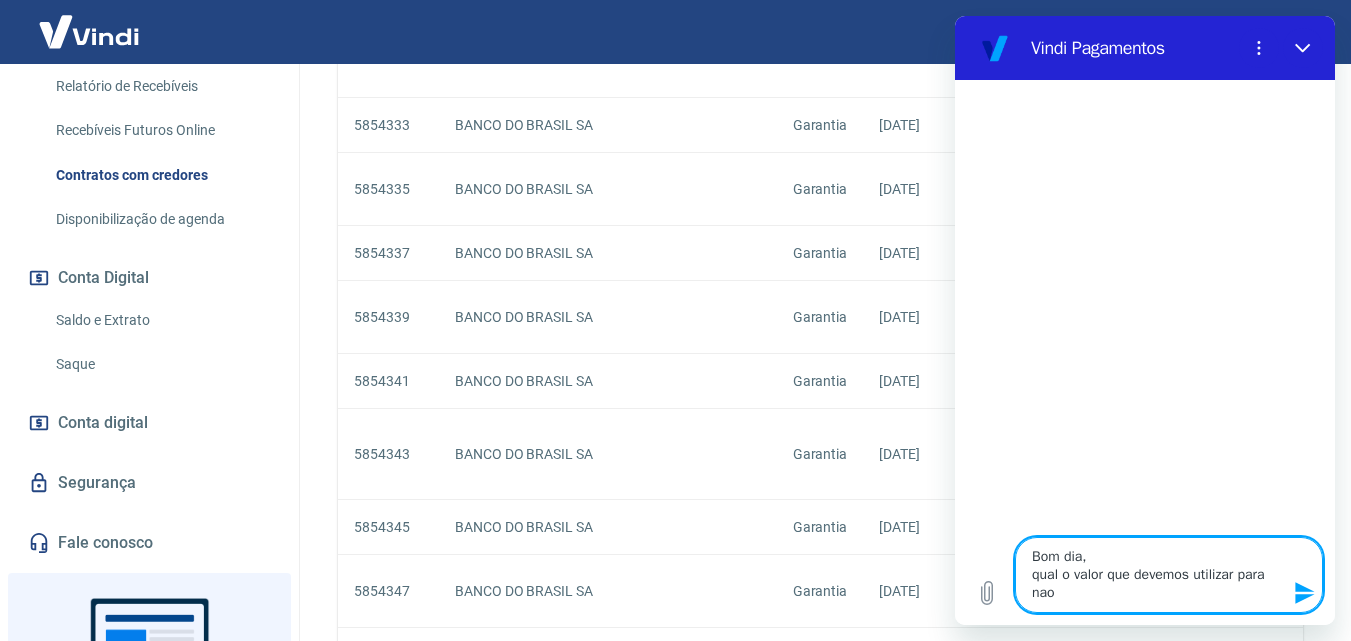 type on "Bom dia,
qual o valor que devemos utilizar para nao" 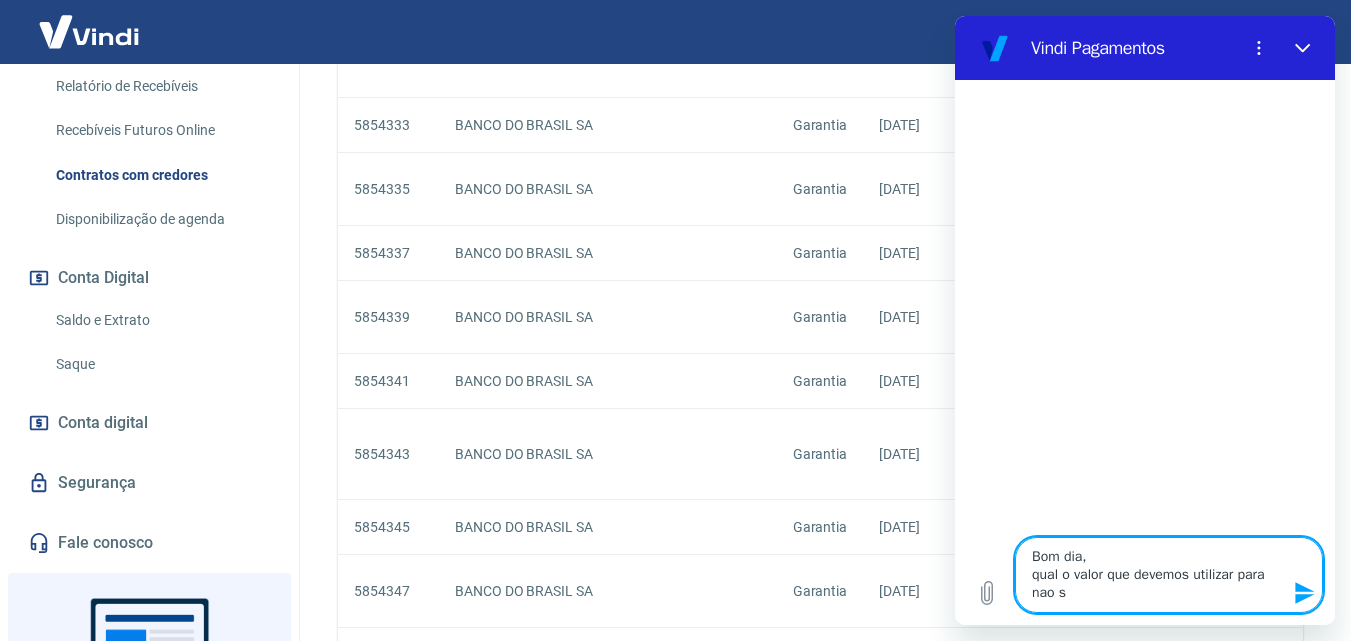 type on "Bom dia,
qual o valor que devemos utilizar para nao se" 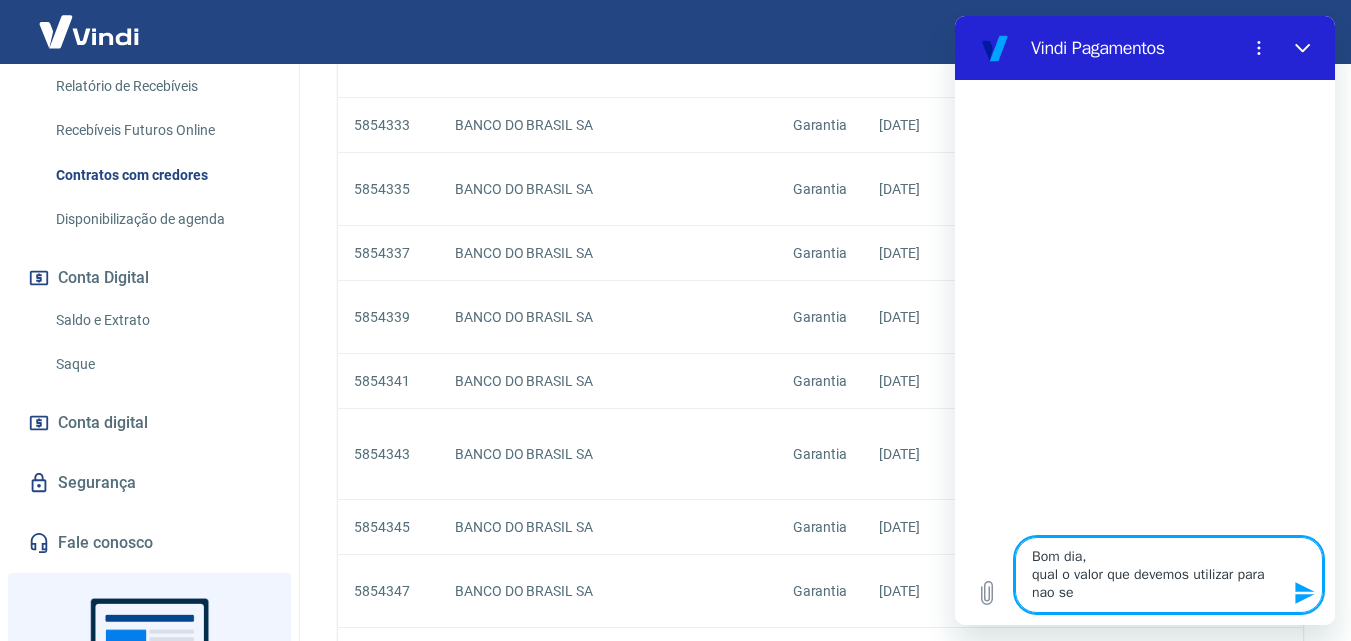 type on "x" 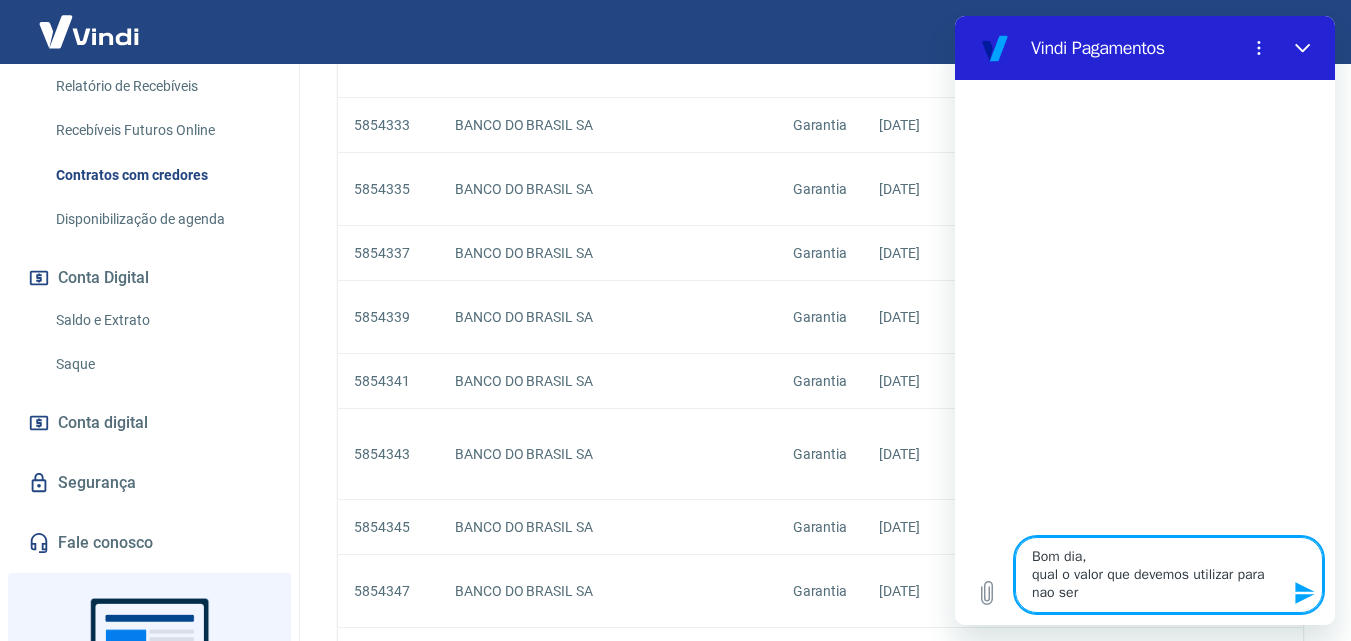 type on "Bom dia,
qual o valor que devemos utilizar para nao ser" 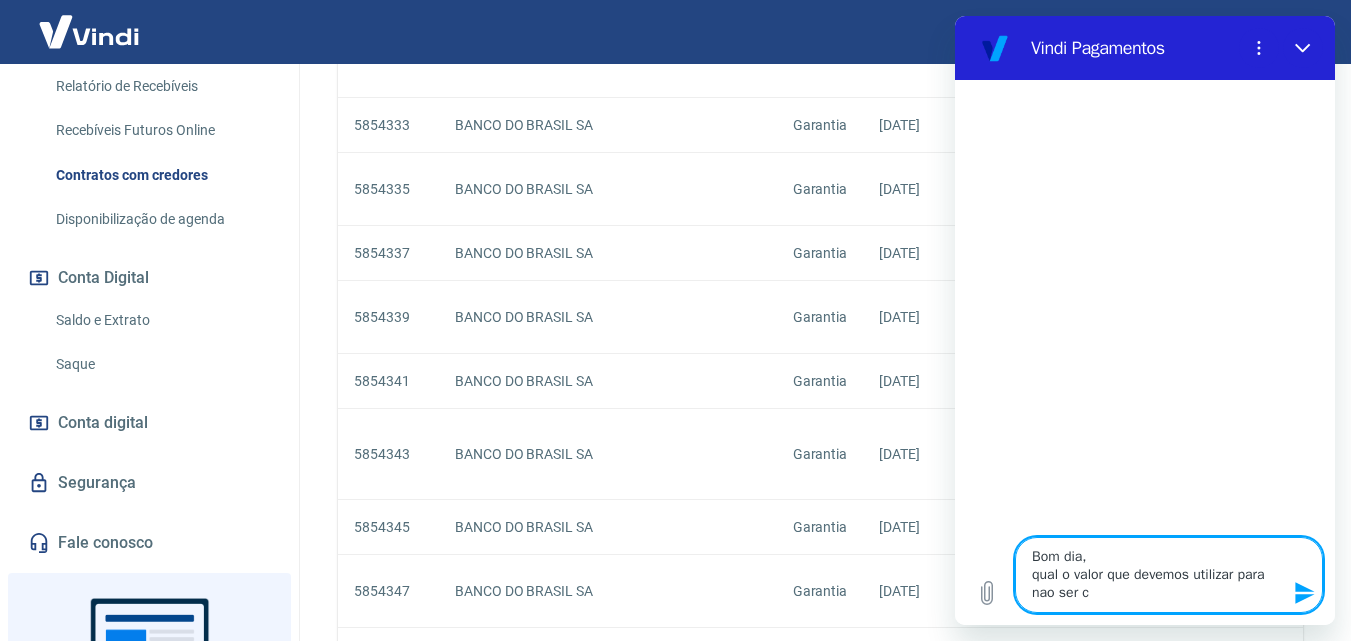 type on "Bom dia,
qual o valor que devemos utilizar para nao ser co" 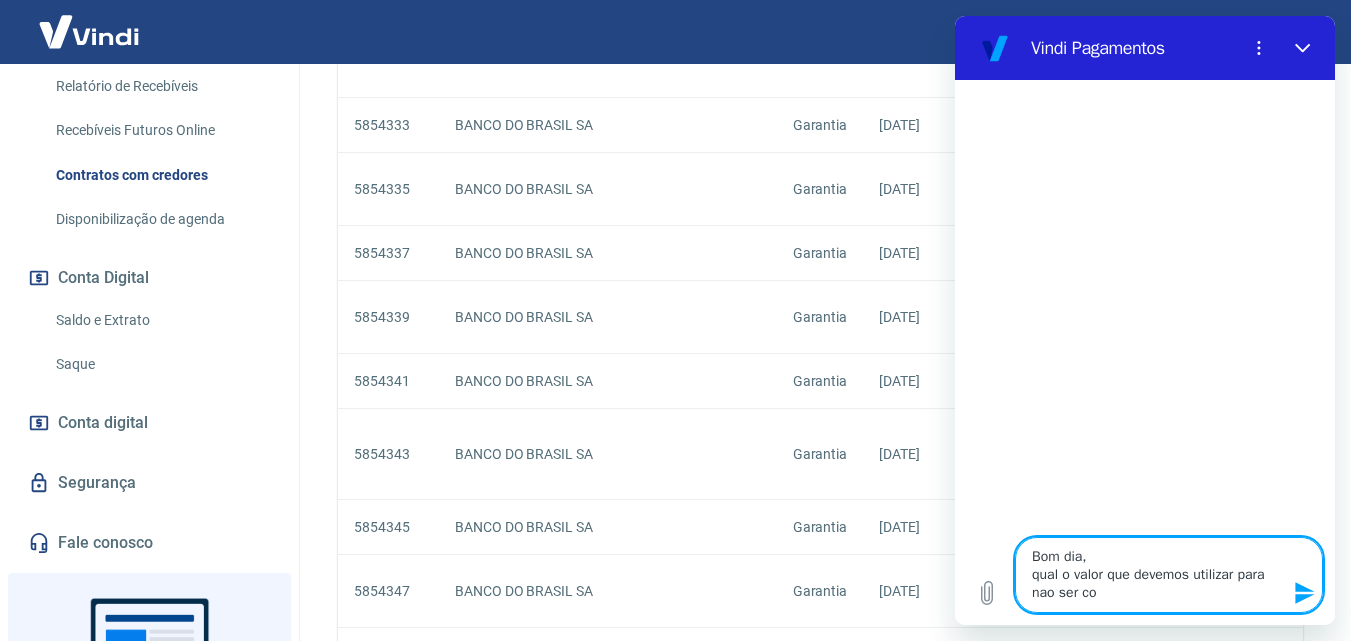 type on "Bom dia,
qual o valor que devemos utilizar para nao ser cob" 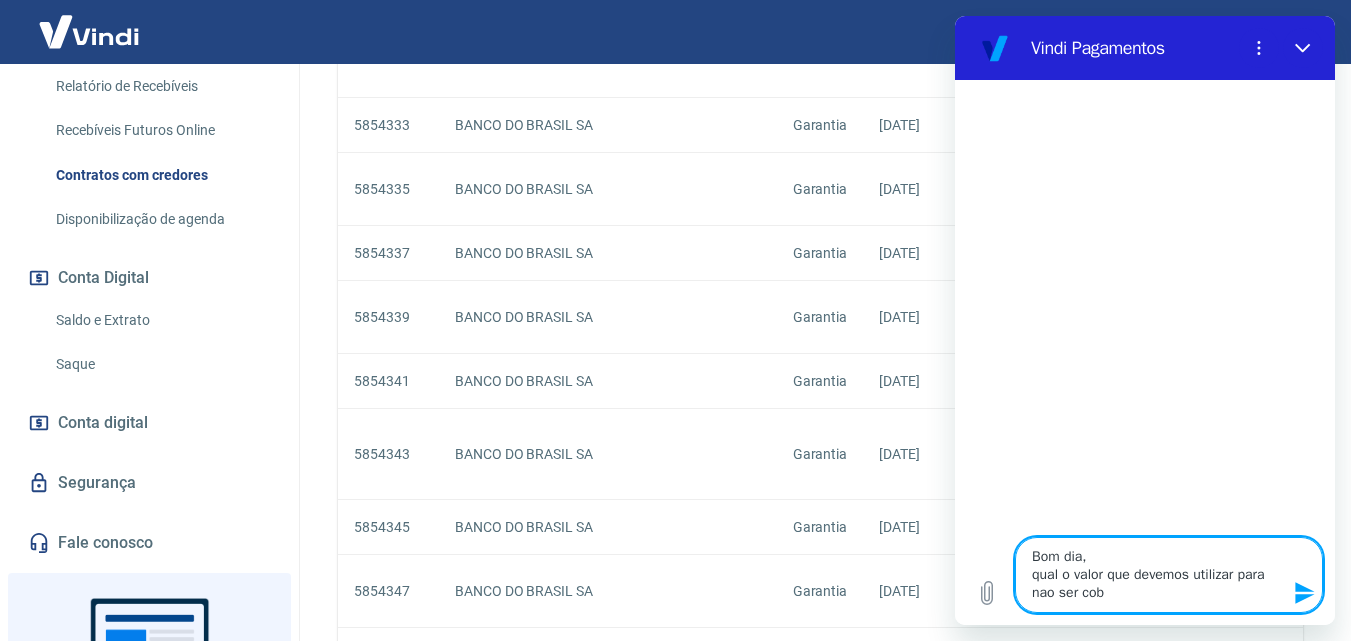 type on "Bom dia,
qual o valor que devemos utilizar para nao ser cobr" 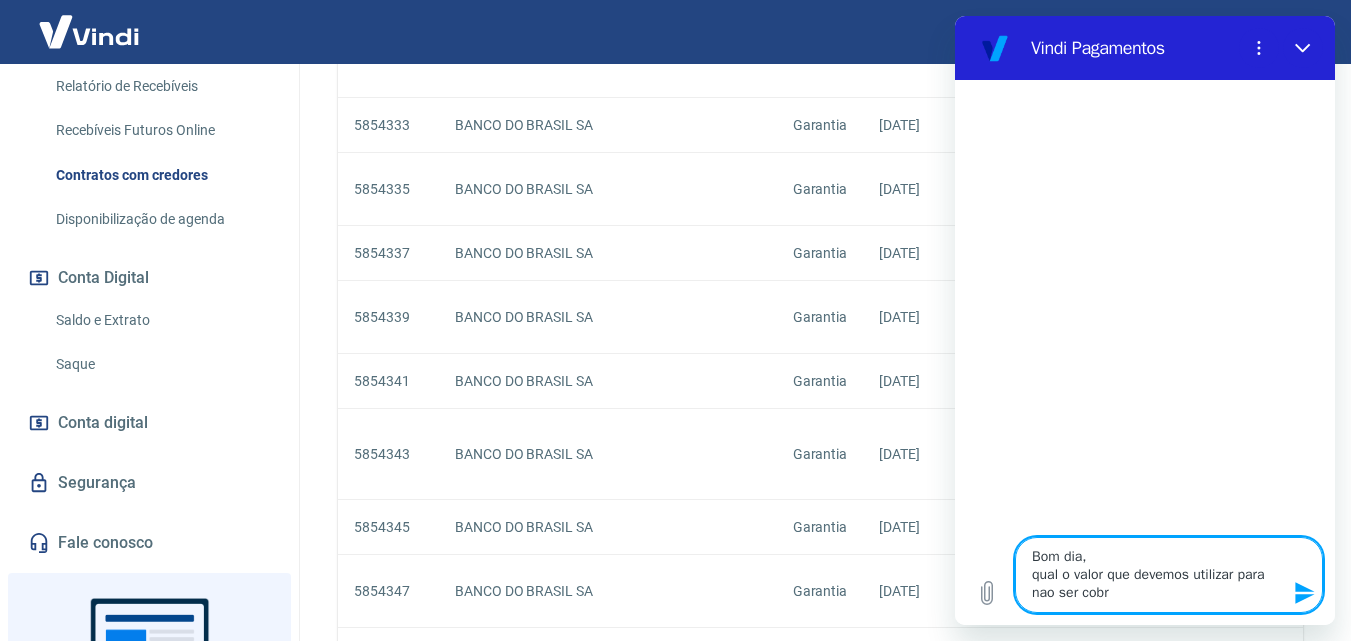 type on "Bom dia,
qual o valor que devemos utilizar para nao ser cobra" 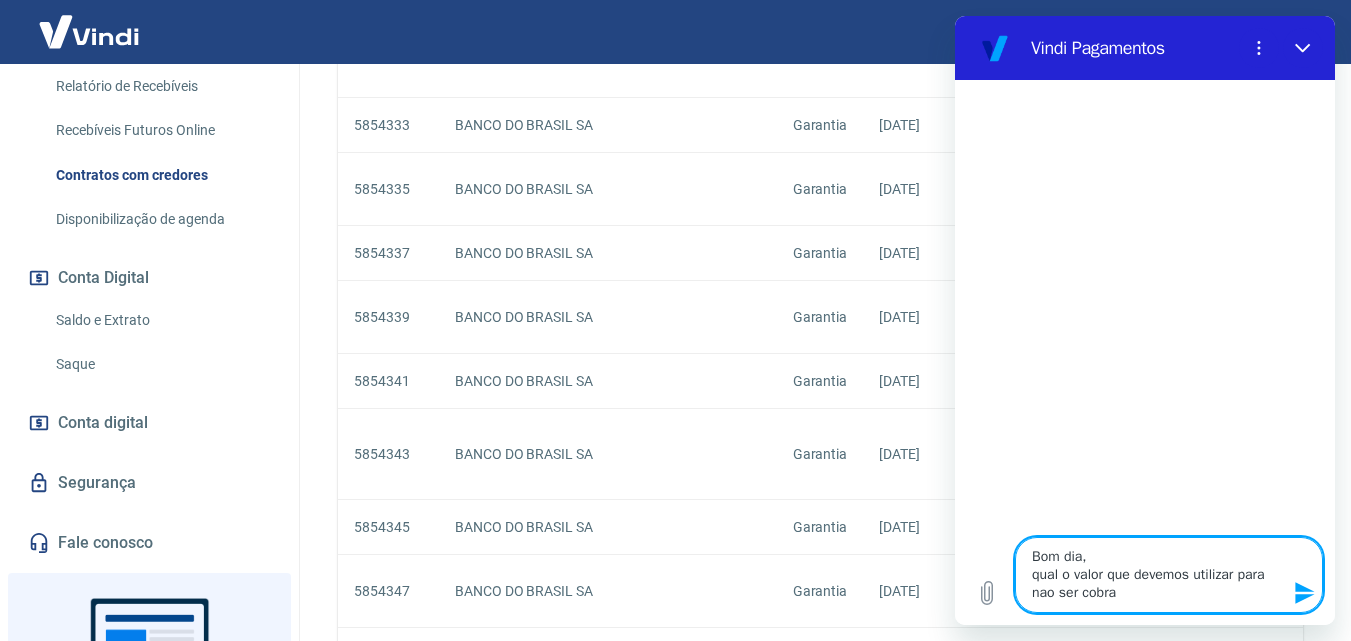 type on "Bom dia,
qual o valor que devemos utilizar para nao ser cobrad" 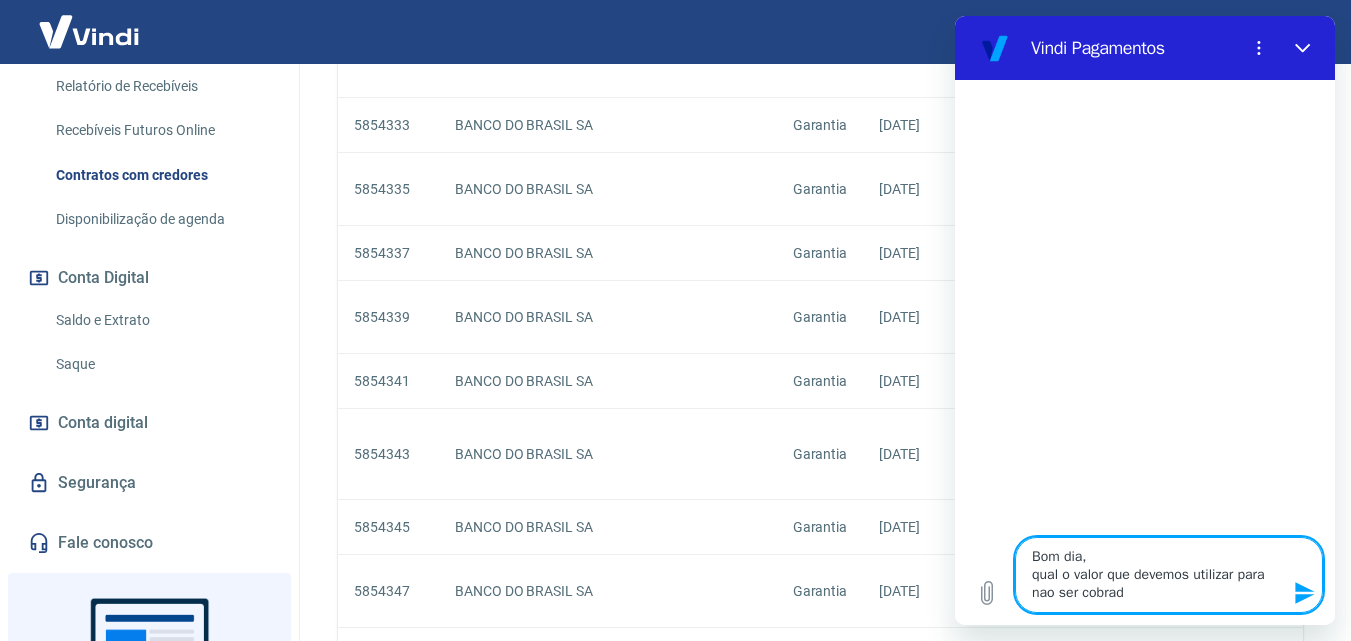 type on "Bom dia,
qual o valor que devemos utilizar para nao ser cobrado" 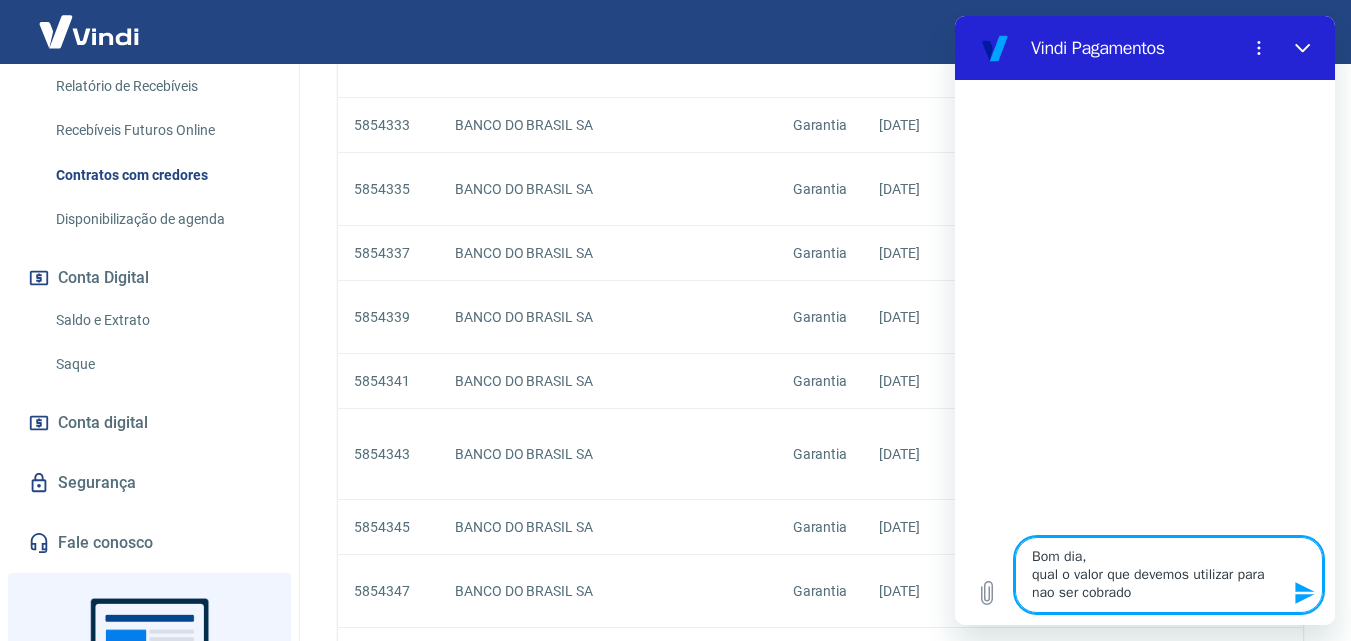 type on "Bom dia,
qual o valor que devemos utilizar para nao ser cobrado" 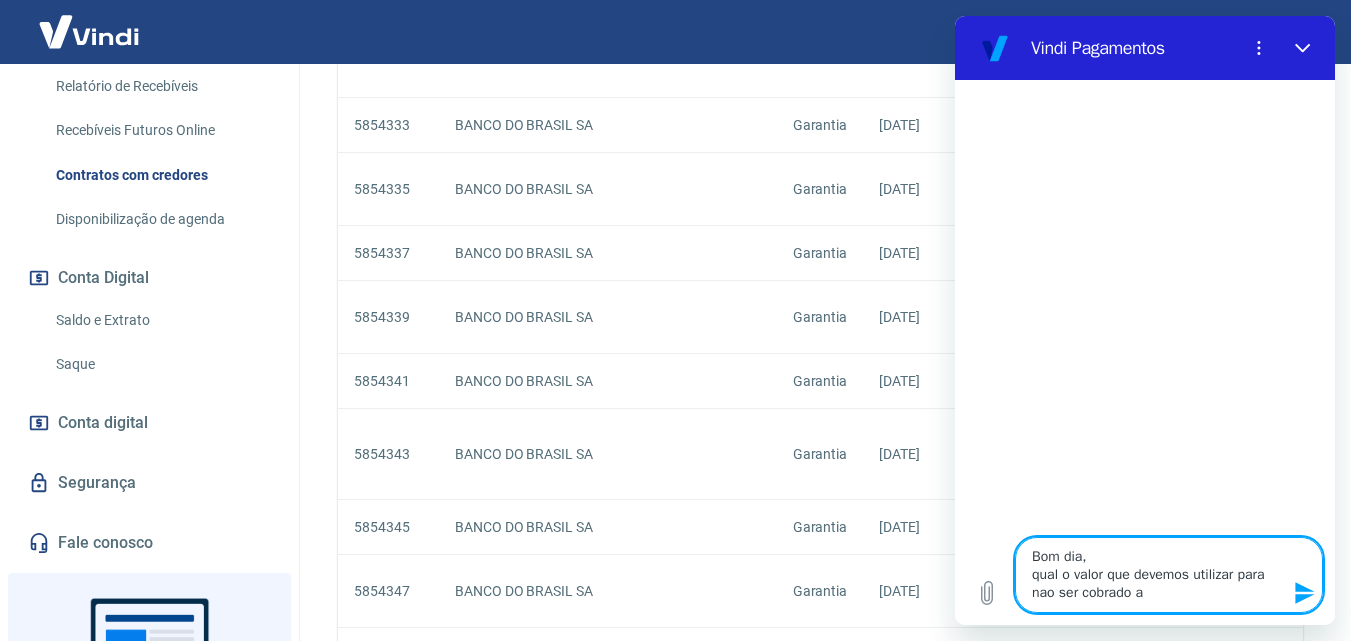 type on "Bom dia,
qual o valor que devemos utilizar para nao ser cobrado a" 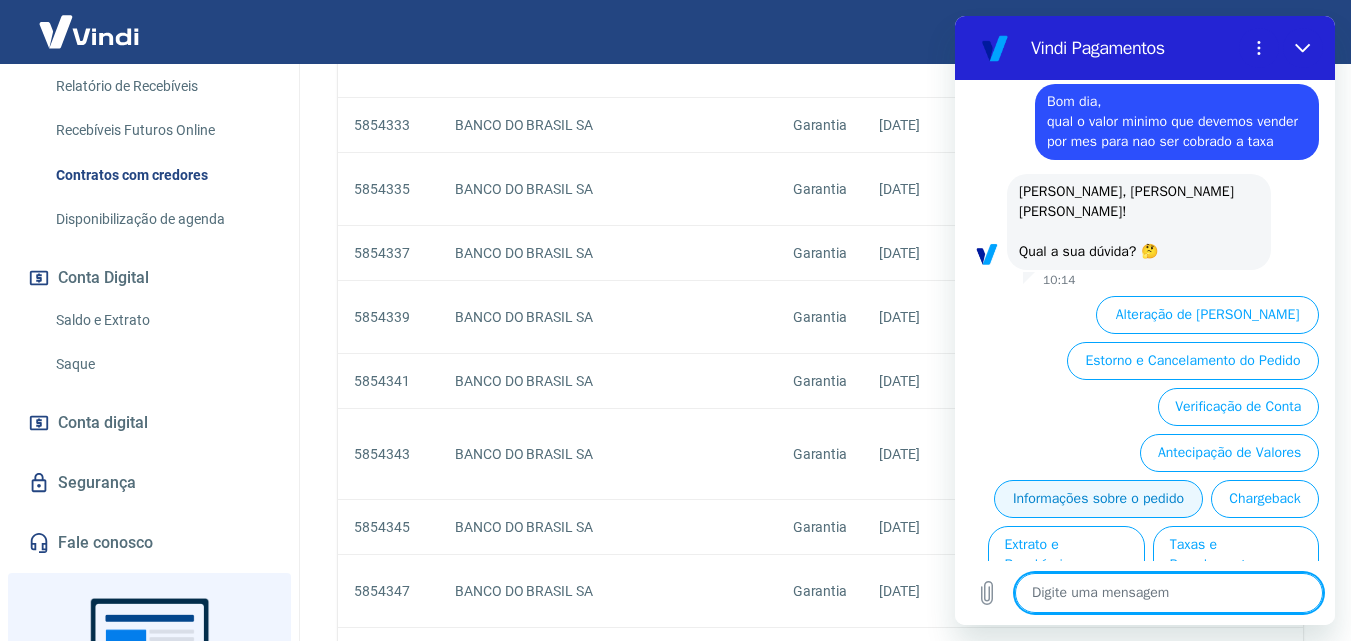 scroll, scrollTop: 136, scrollLeft: 0, axis: vertical 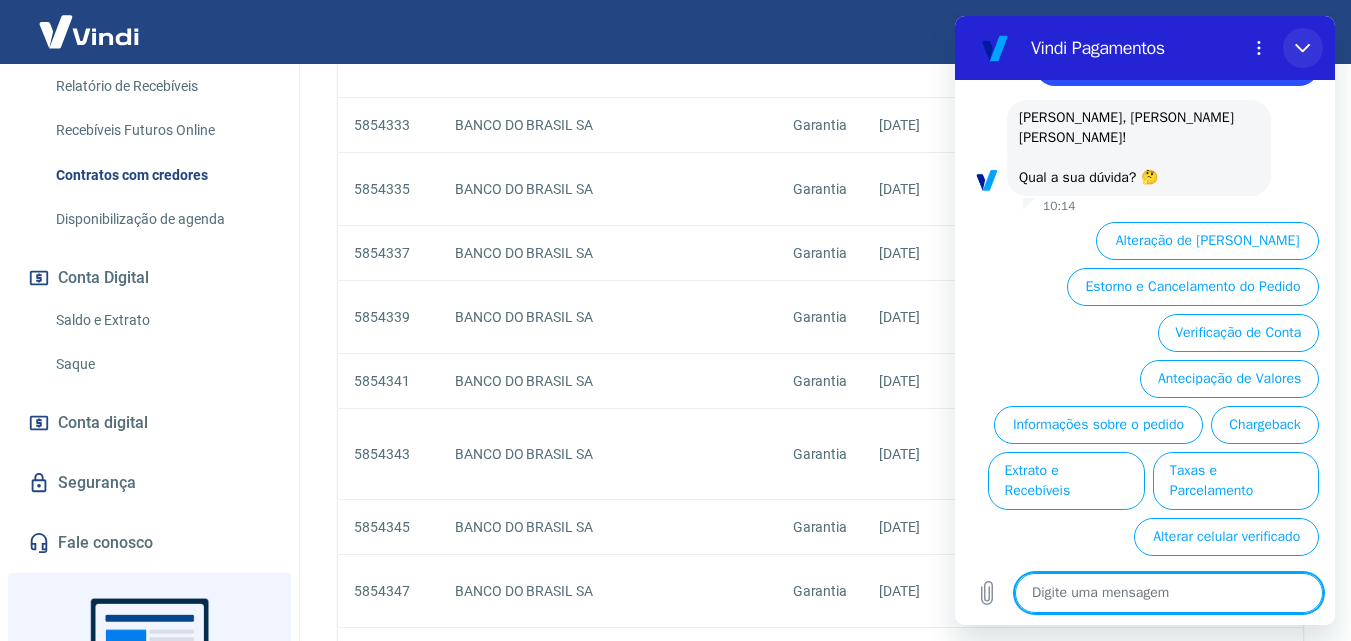 click 